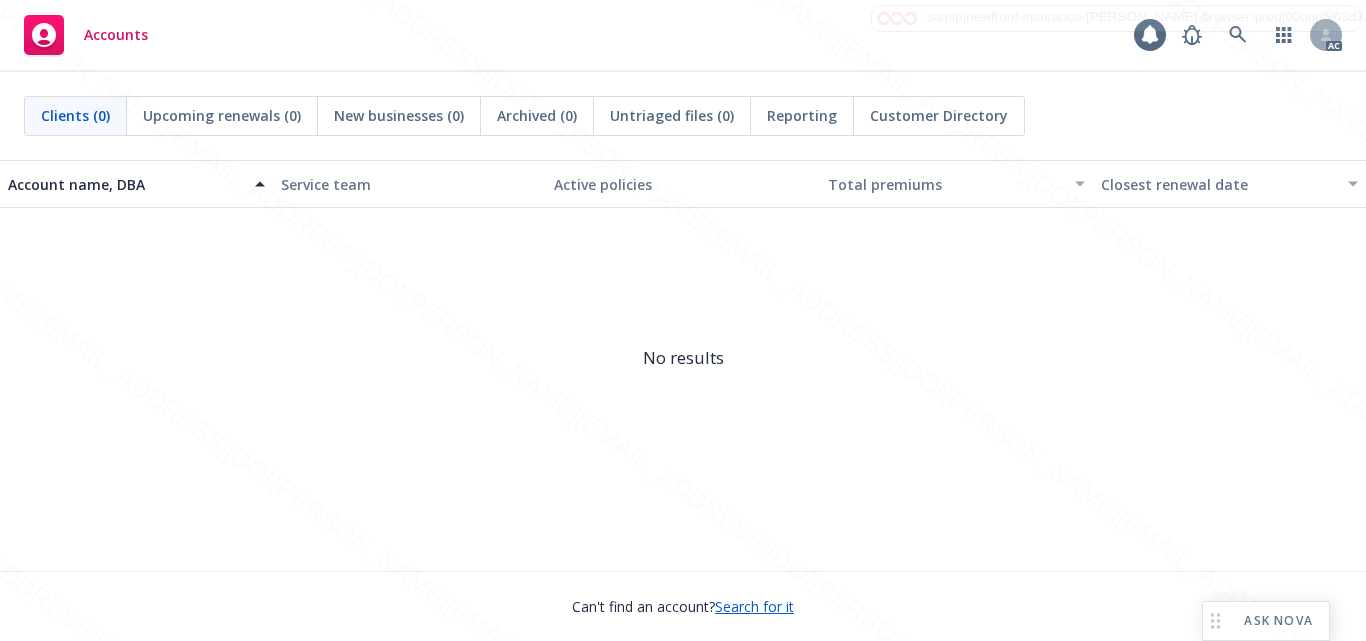 scroll, scrollTop: 0, scrollLeft: 0, axis: both 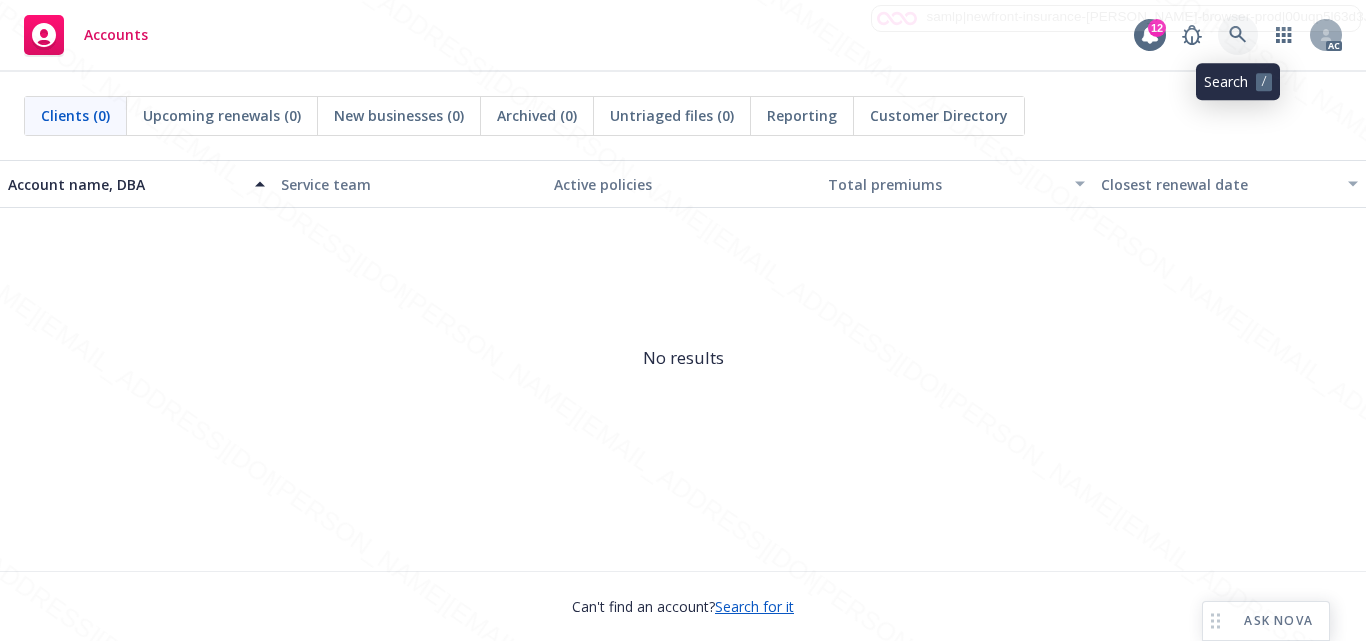 click 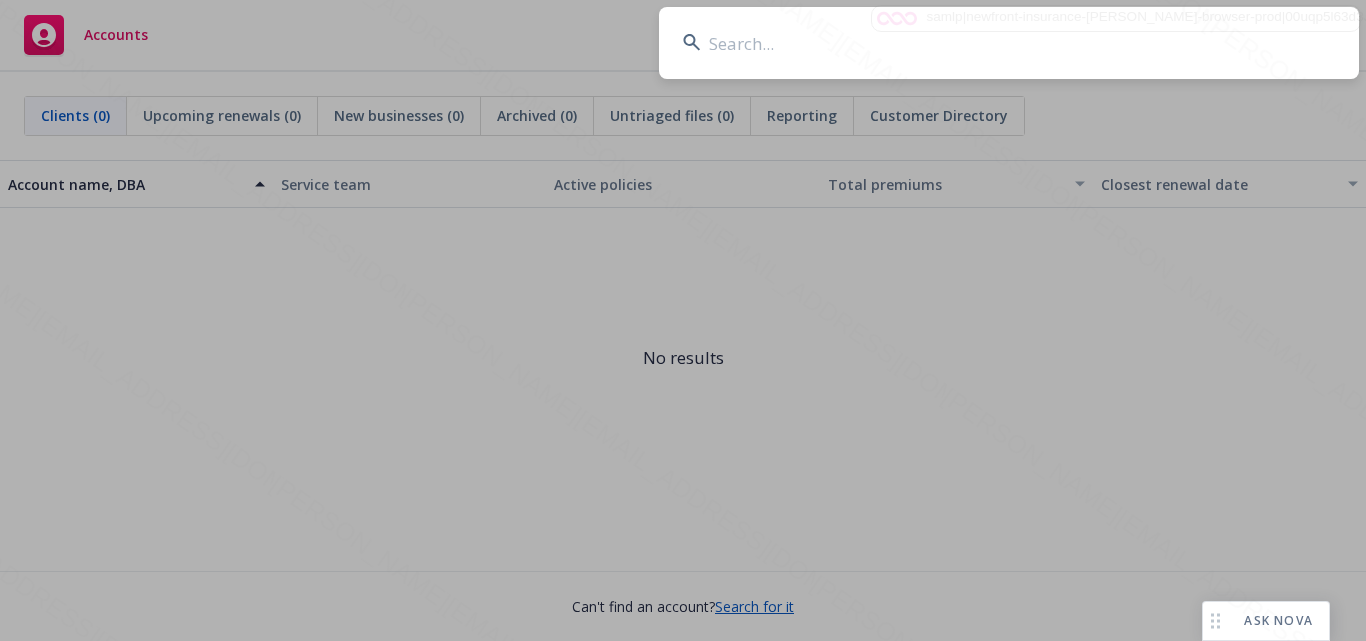 click at bounding box center (1009, 43) 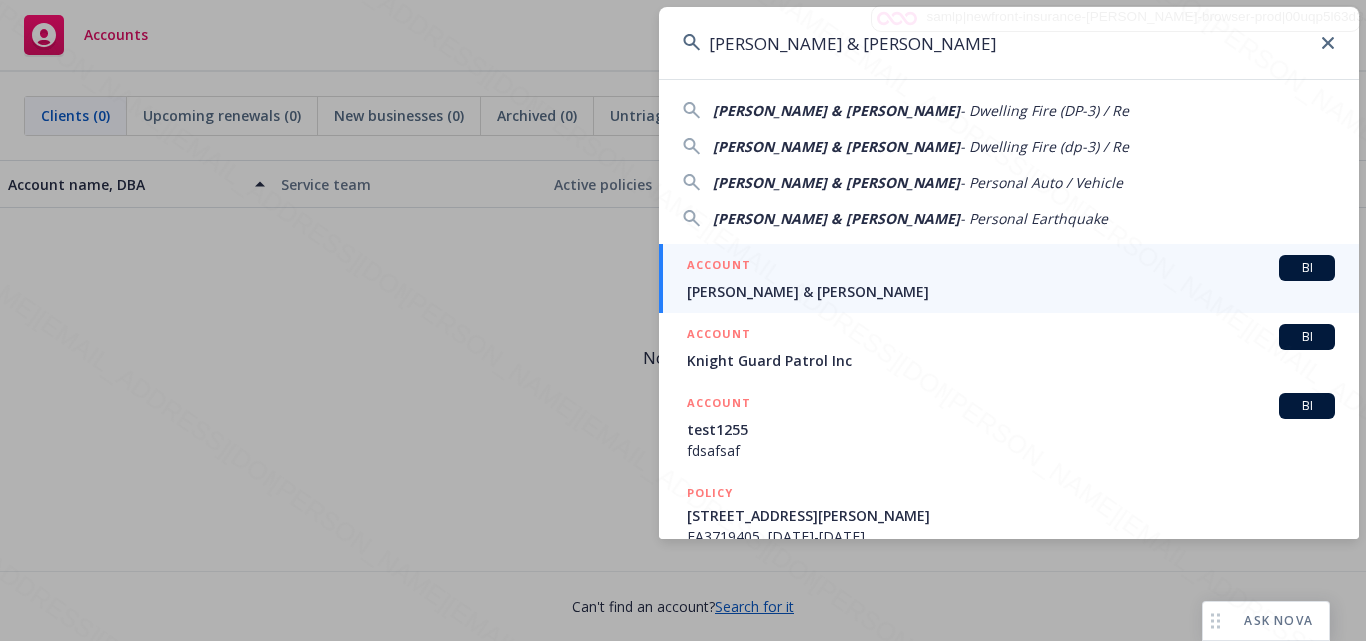 type on "[PERSON_NAME] & [PERSON_NAME]" 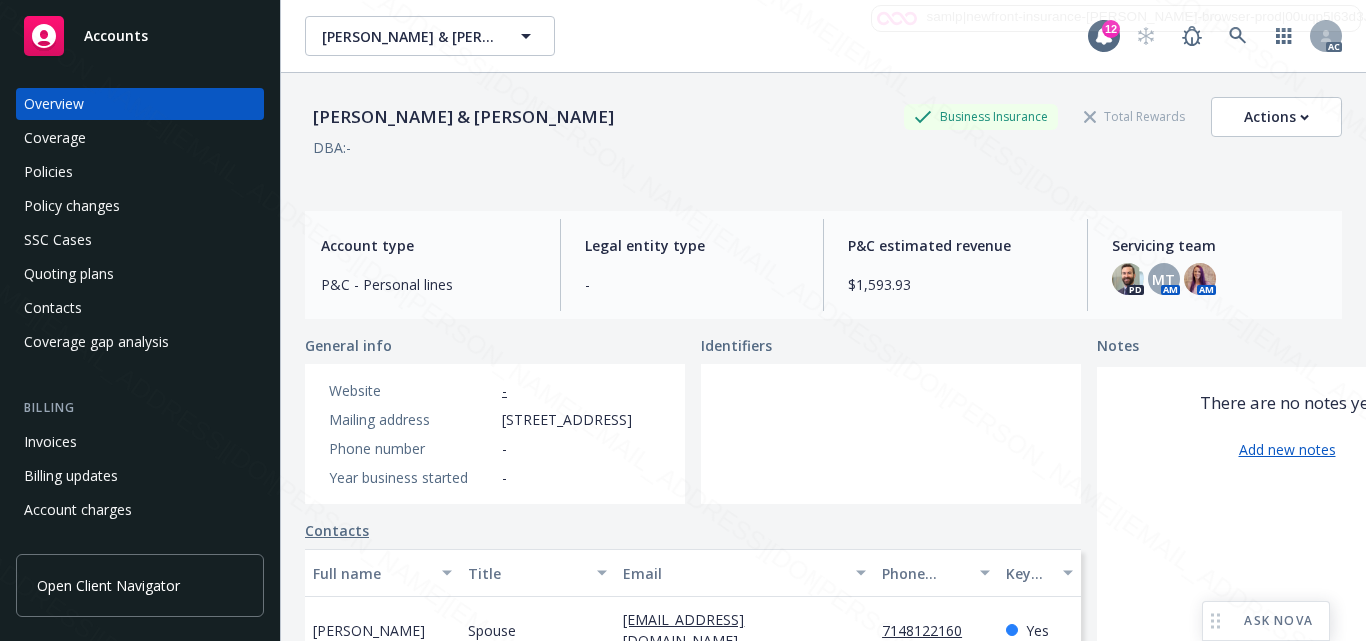 click at bounding box center (891, 434) 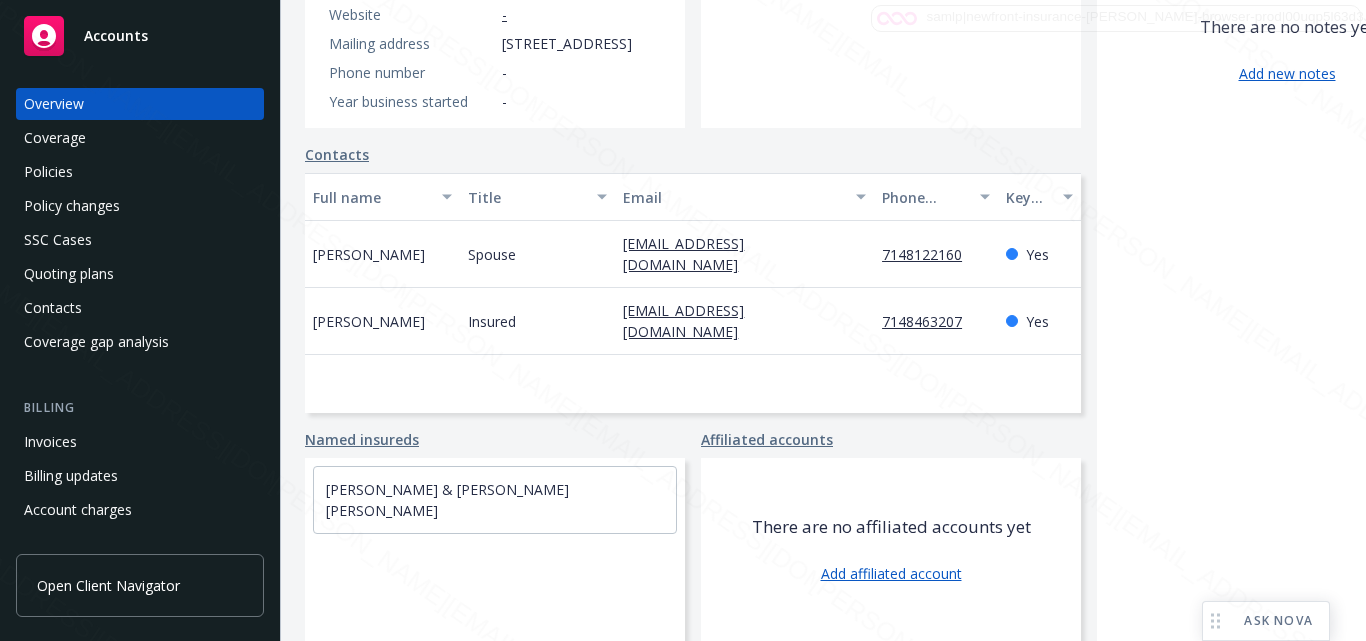 scroll, scrollTop: 133, scrollLeft: 0, axis: vertical 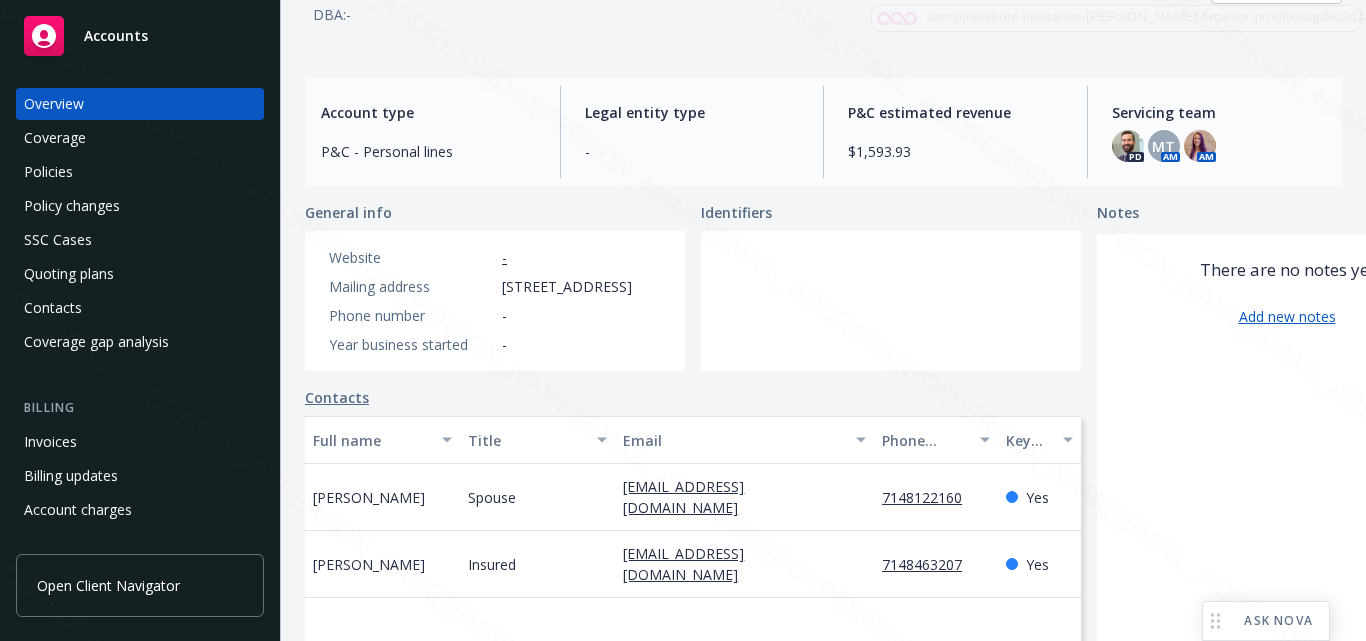 click at bounding box center [891, 301] 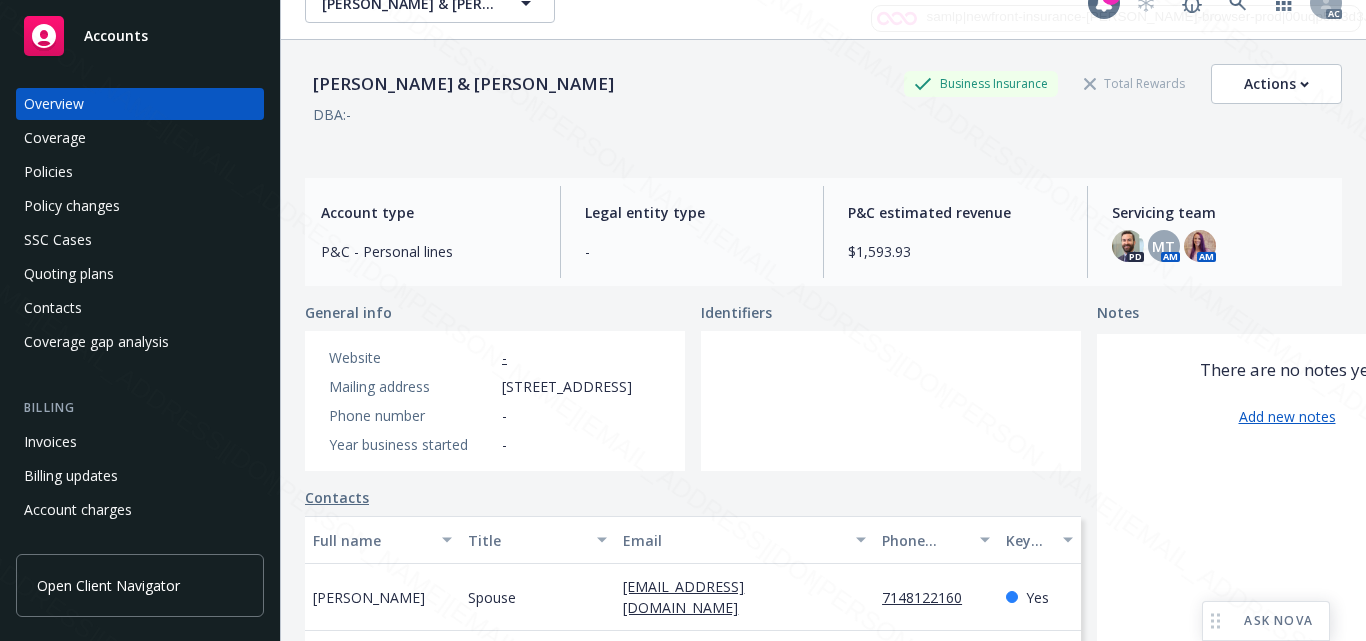 scroll, scrollTop: 0, scrollLeft: 0, axis: both 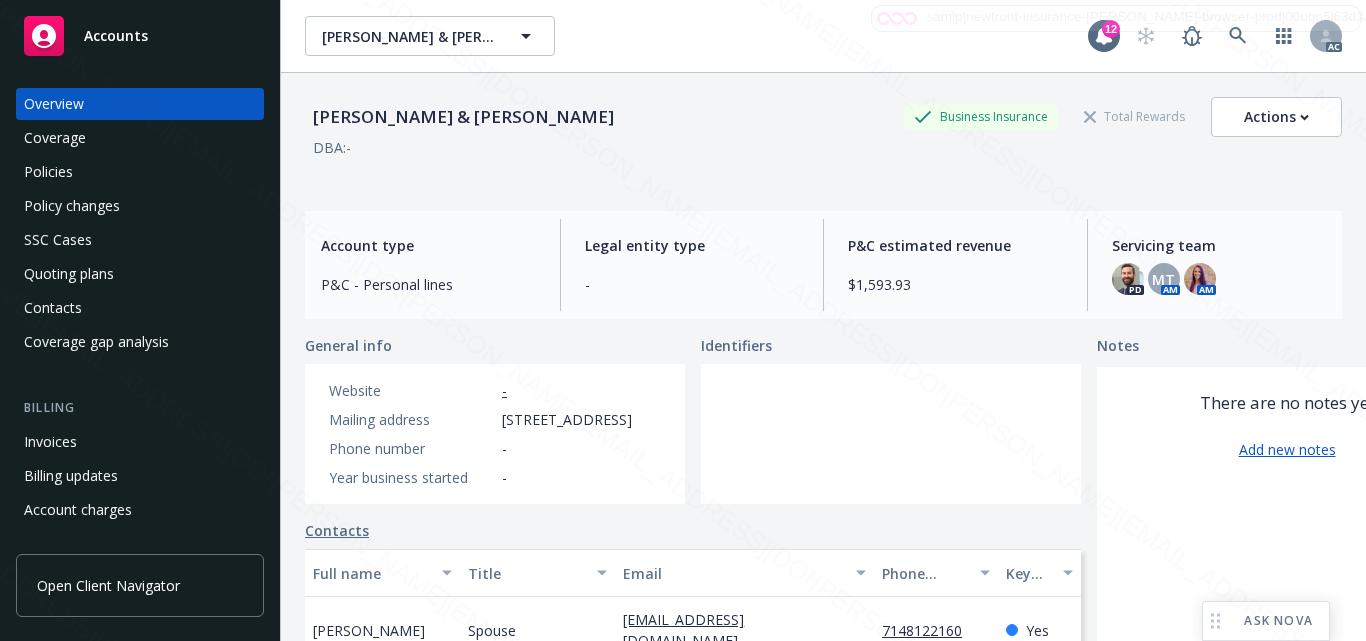 click at bounding box center [891, 434] 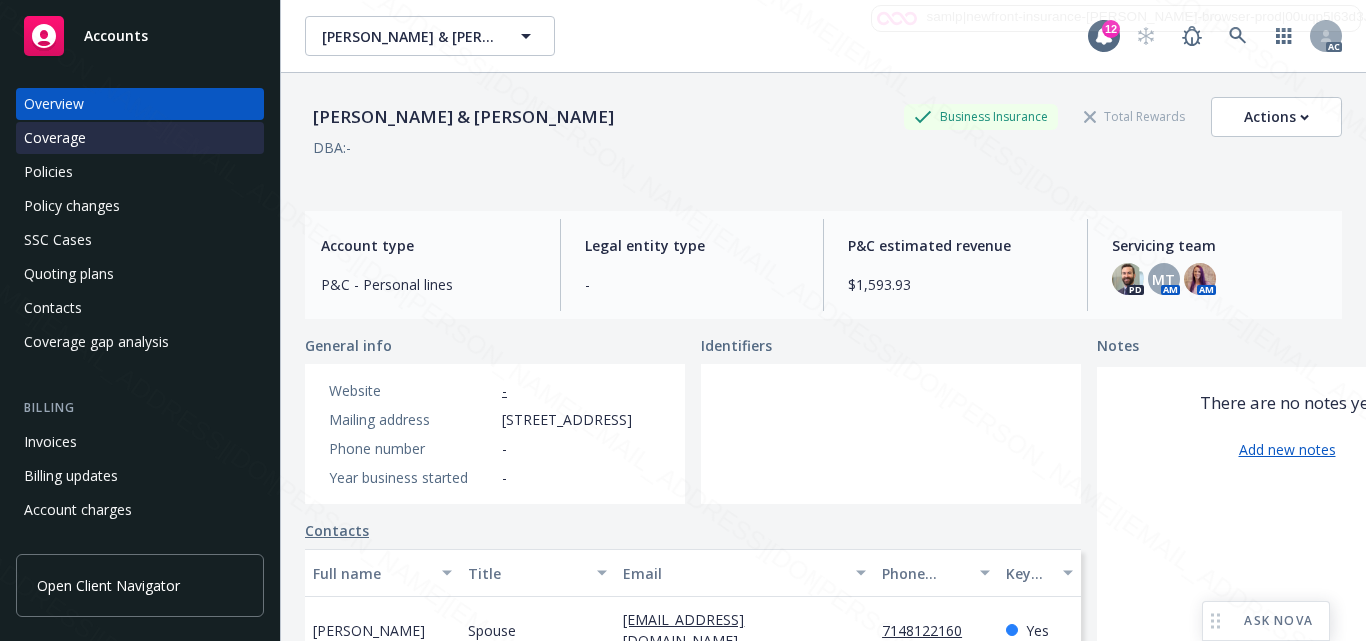 click on "Coverage" at bounding box center [55, 138] 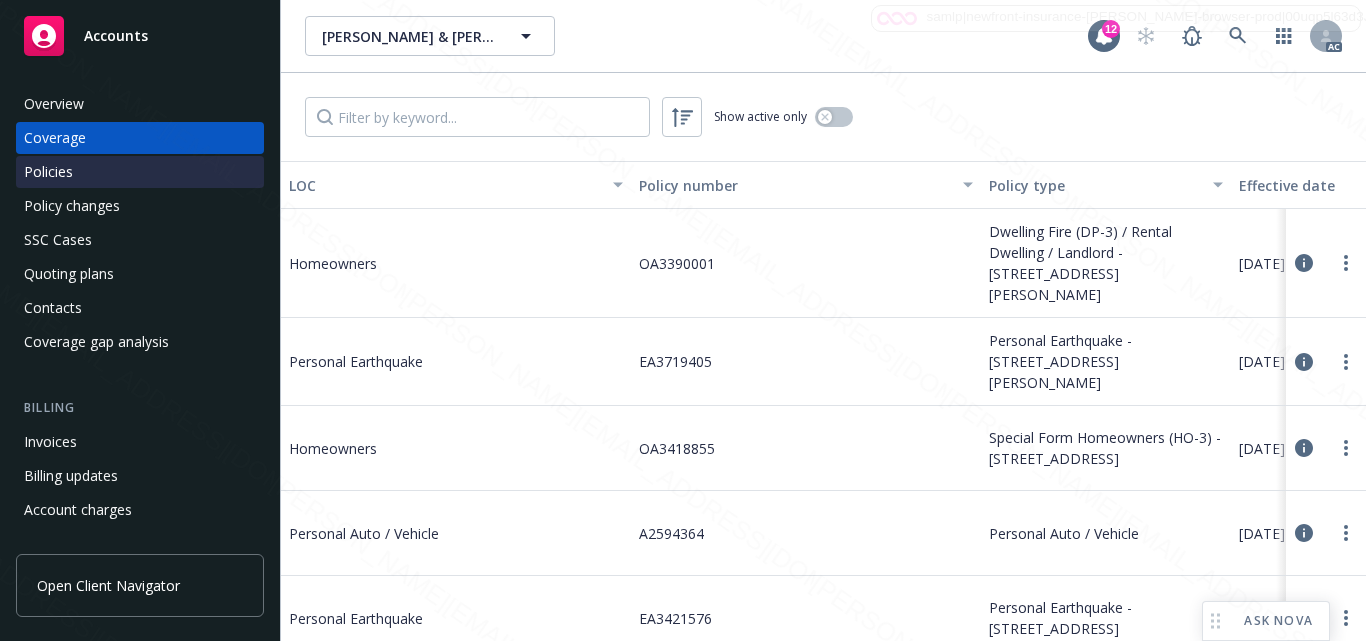 click on "Policies" at bounding box center [48, 172] 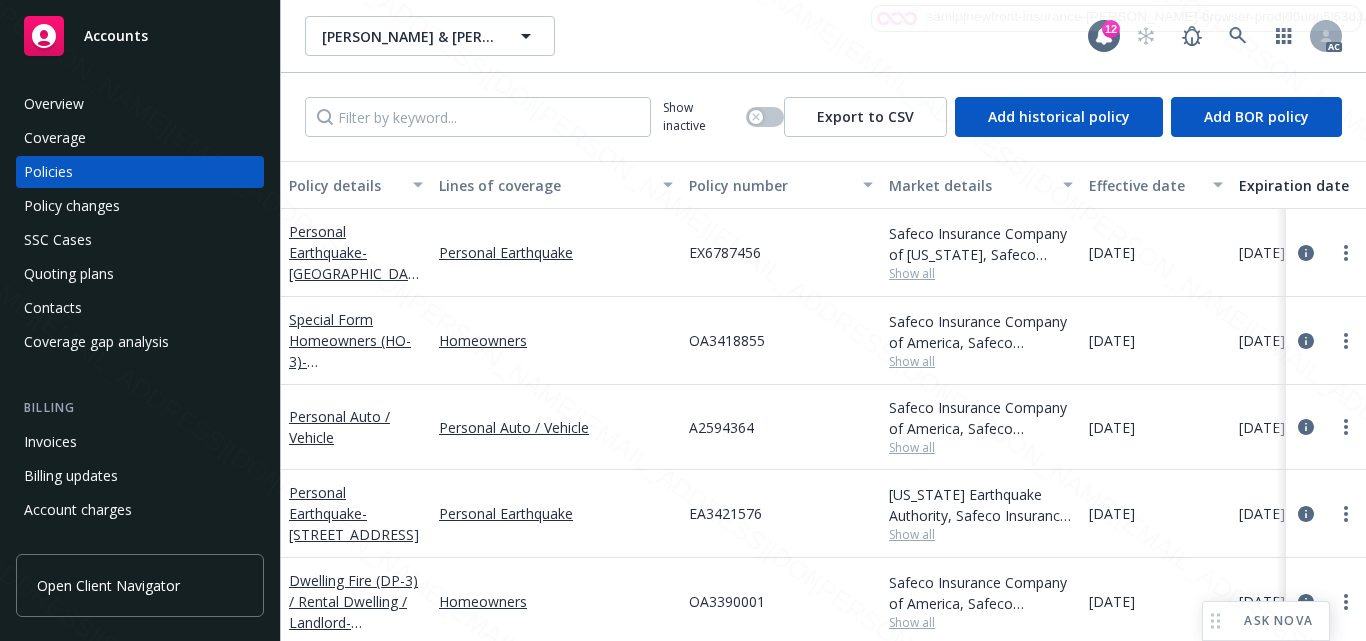 scroll, scrollTop: 508, scrollLeft: 0, axis: vertical 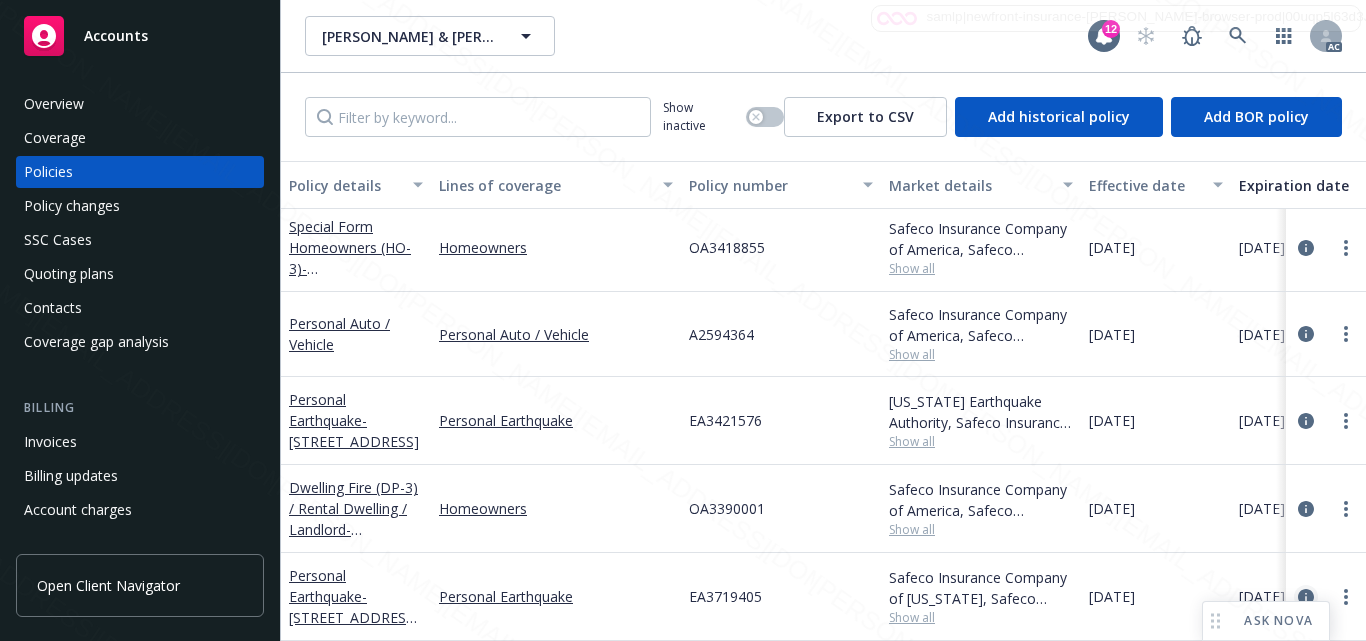 click 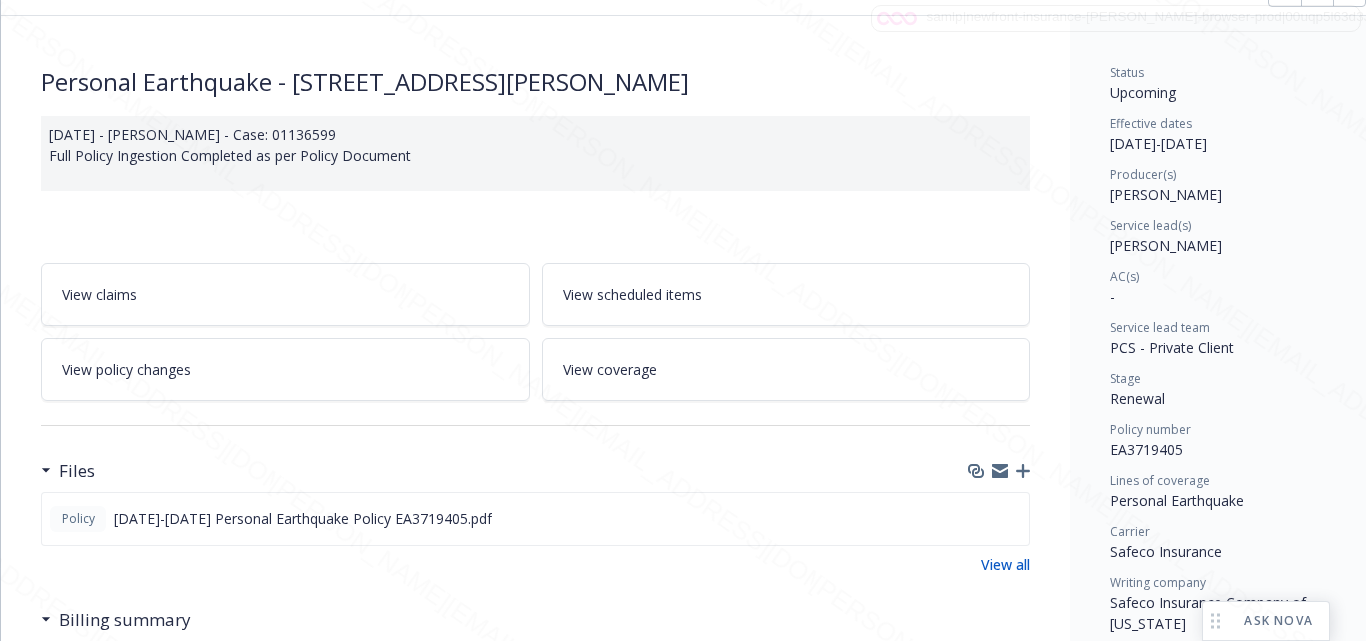 scroll, scrollTop: 300, scrollLeft: 0, axis: vertical 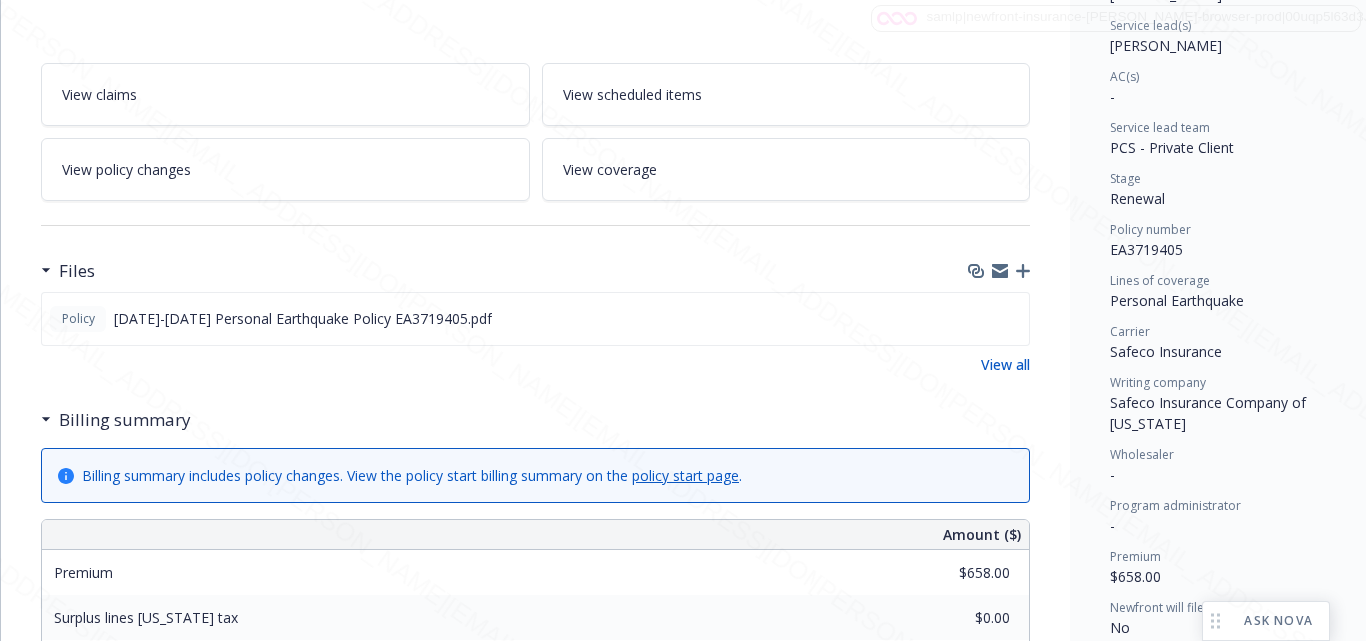 click on "Carrier" at bounding box center [1222, 332] 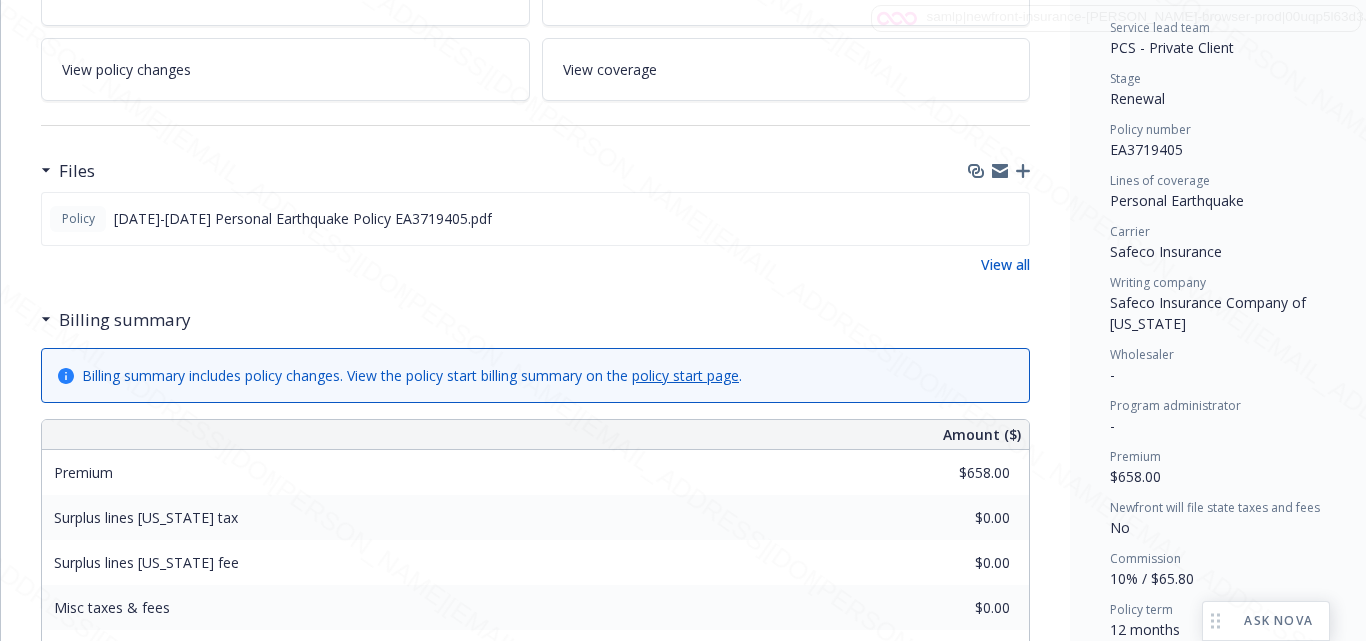 click on "Program administrator -" at bounding box center (1222, 416) 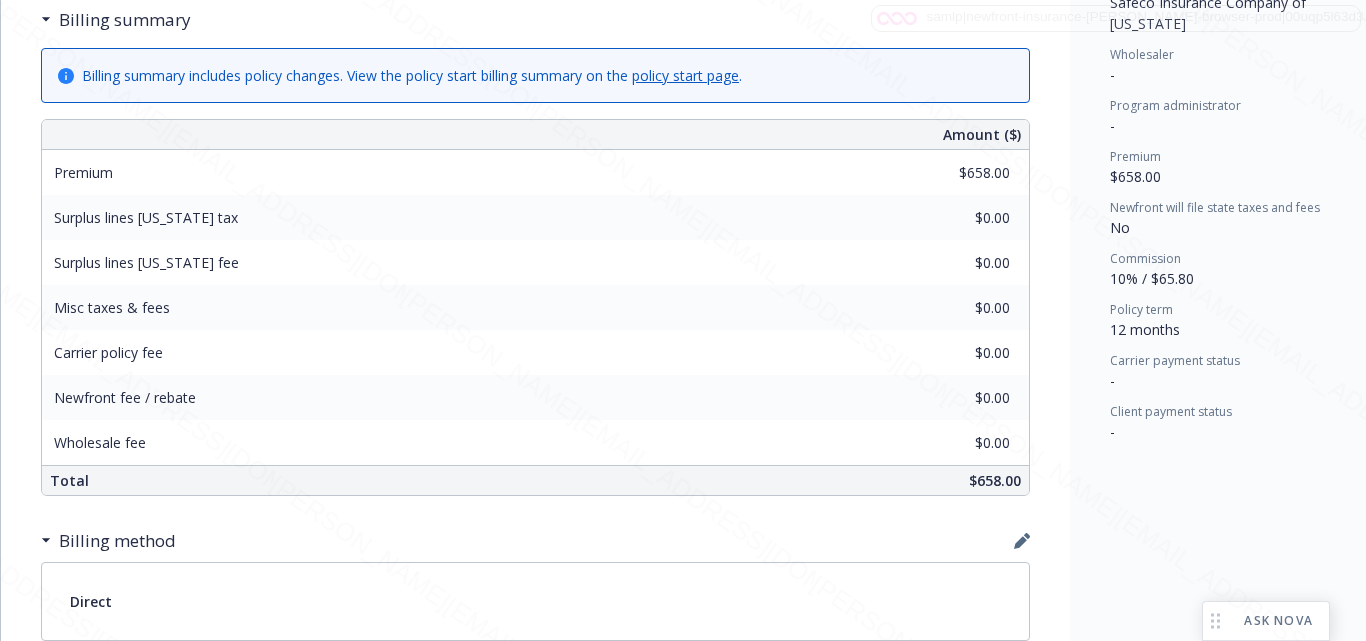 scroll, scrollTop: 800, scrollLeft: 0, axis: vertical 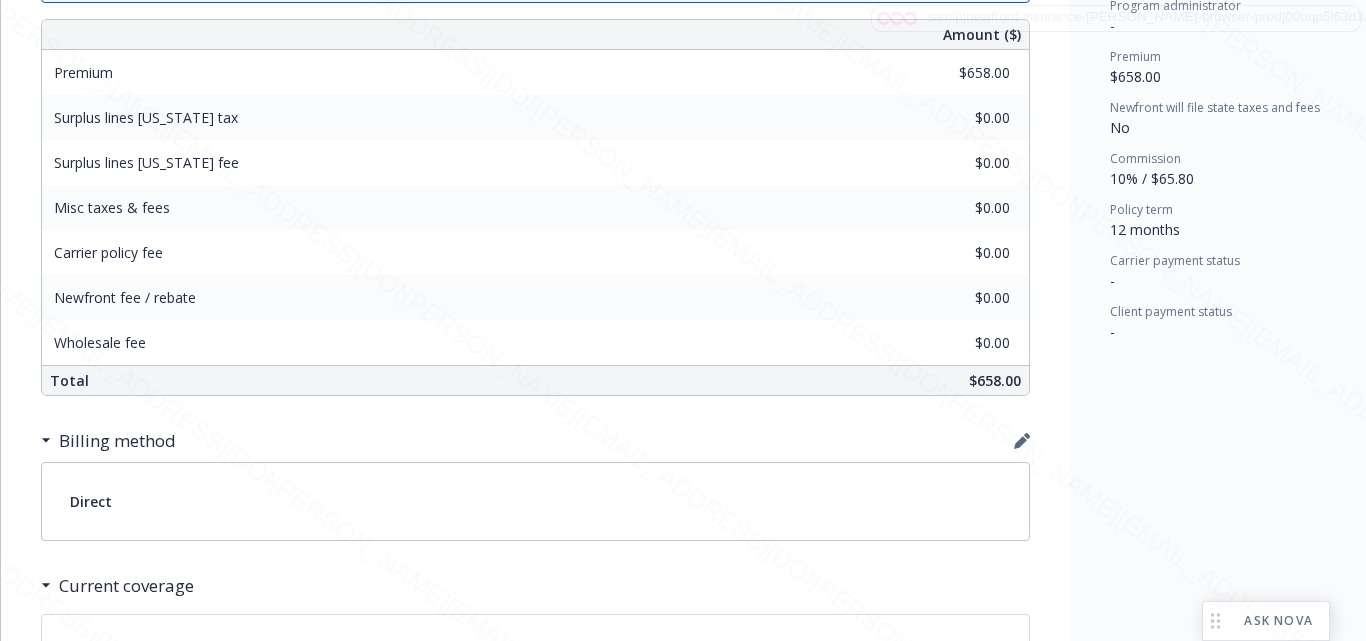 click on "Status Upcoming Effective dates [DATE]  -  [DATE] Producer(s) [PERSON_NAME] Service lead(s) [PERSON_NAME] AC(s) - Service lead team PCS - Private Client Stage Renewal Policy number EA3719405 Lines of coverage Personal Earthquake Carrier Safeco Insurance Writing company Safeco Insurance Company of [US_STATE] Wholesaler - Program administrator - Premium $658.00 Newfront will file state taxes and fees No Commission 10% / $65.80 Policy term 12 months Carrier payment status - Client payment status -" at bounding box center (1222, 148) 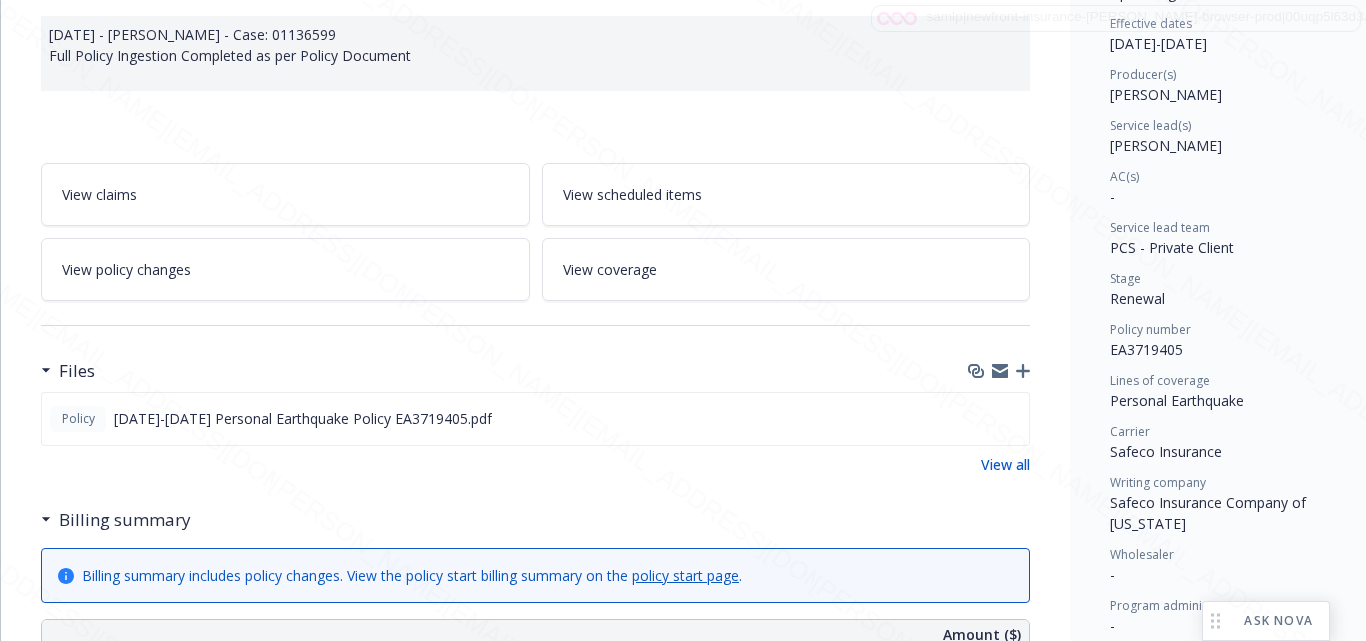 scroll, scrollTop: 0, scrollLeft: 0, axis: both 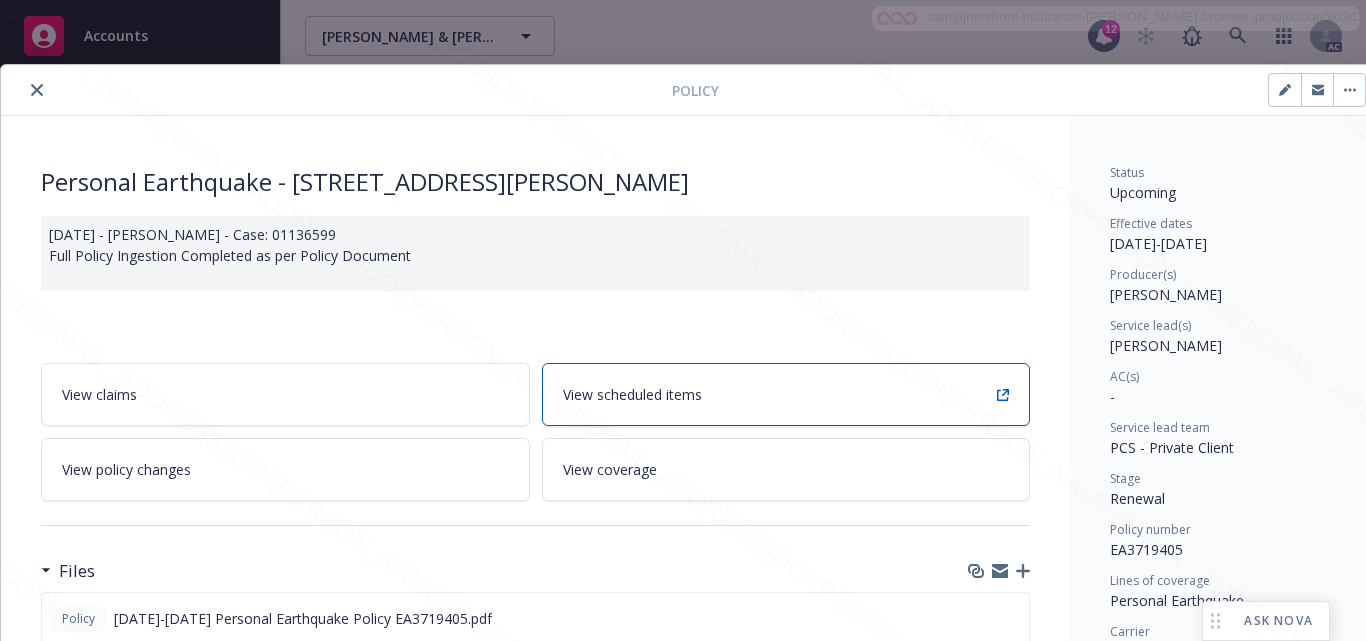 click on "View scheduled items" at bounding box center [786, 394] 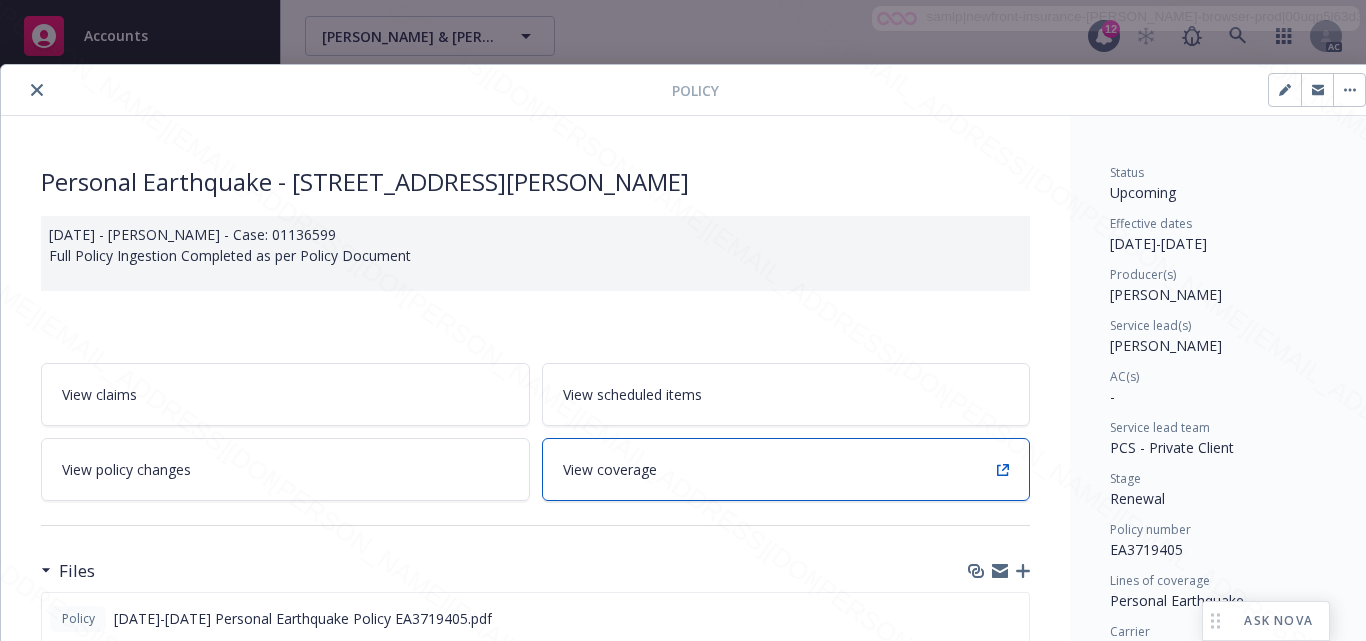 click on "View coverage" at bounding box center (786, 469) 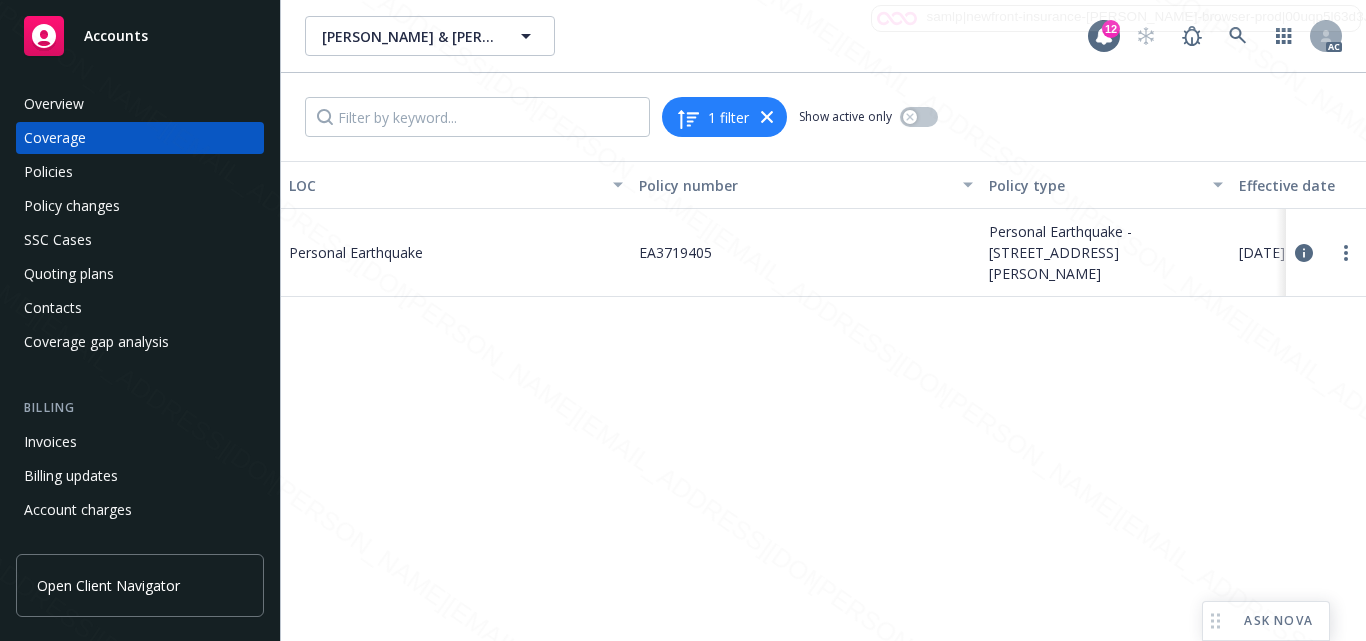 click 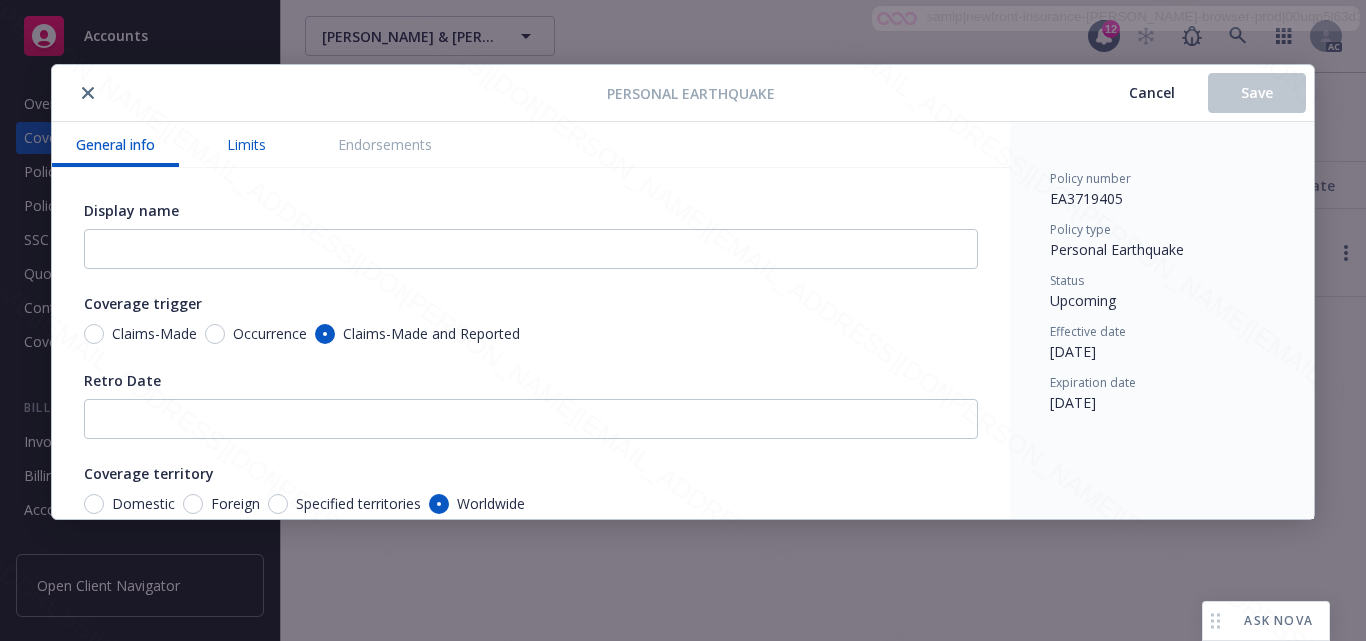 click on "Limits" at bounding box center [246, 144] 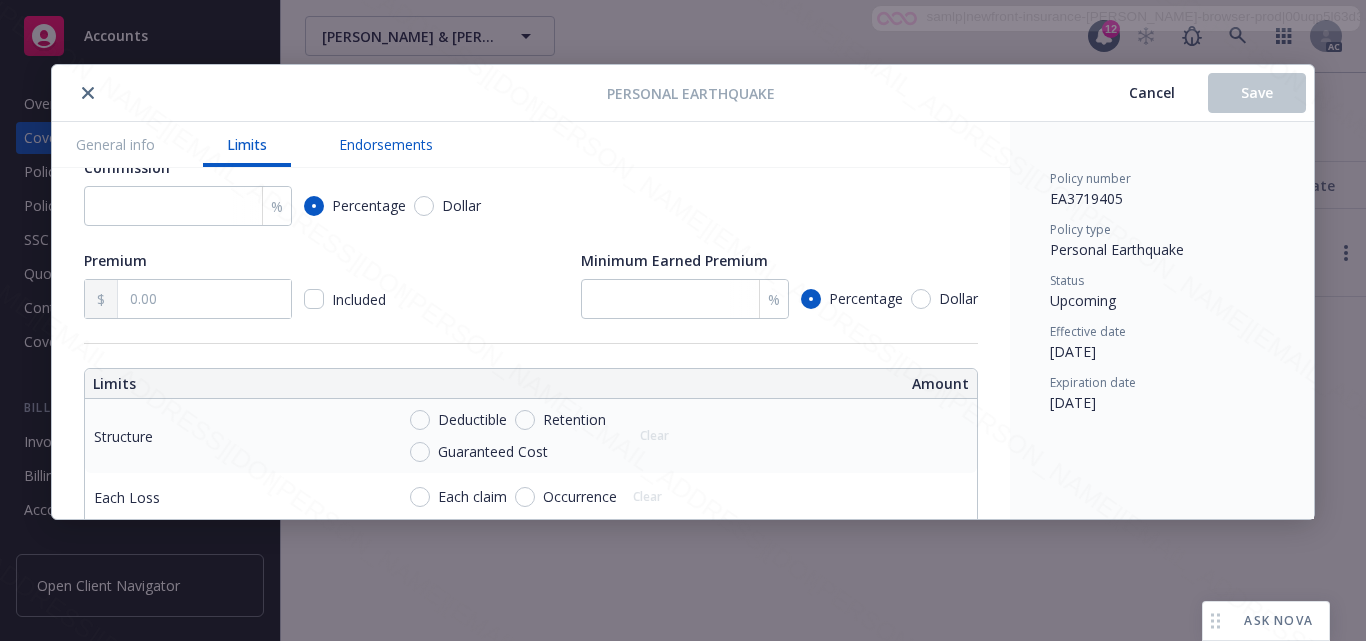 click on "Endorsements" at bounding box center [386, 144] 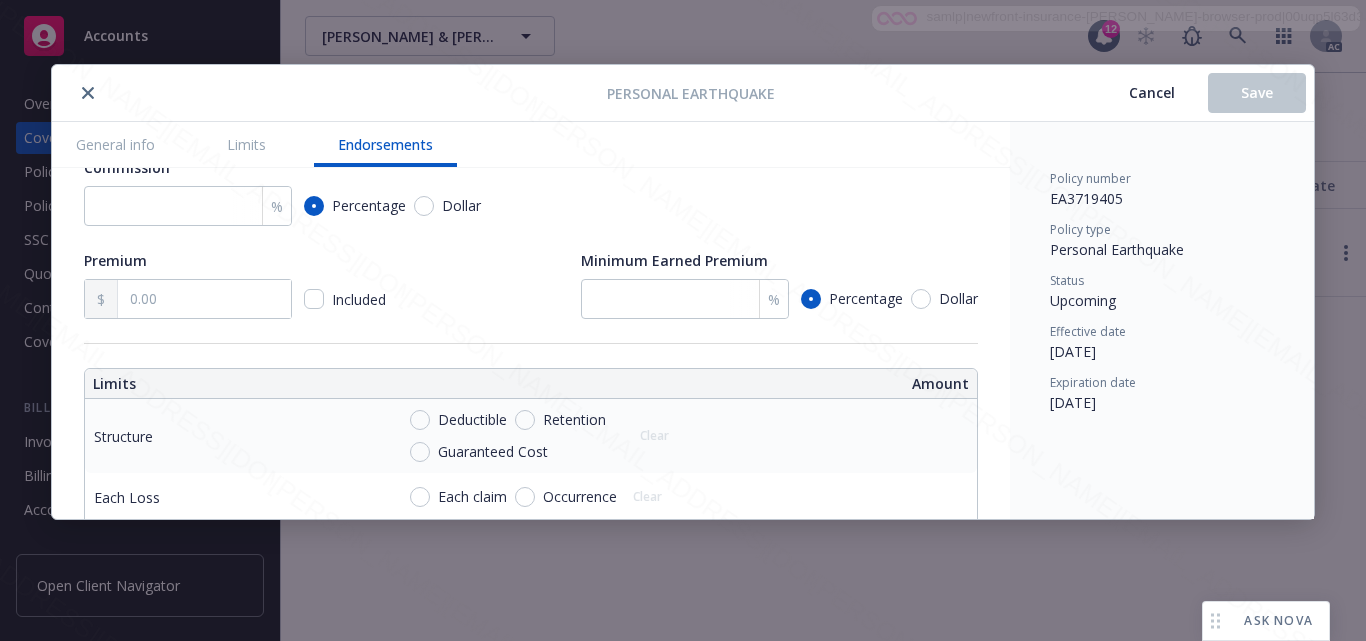 scroll, scrollTop: 1647, scrollLeft: 0, axis: vertical 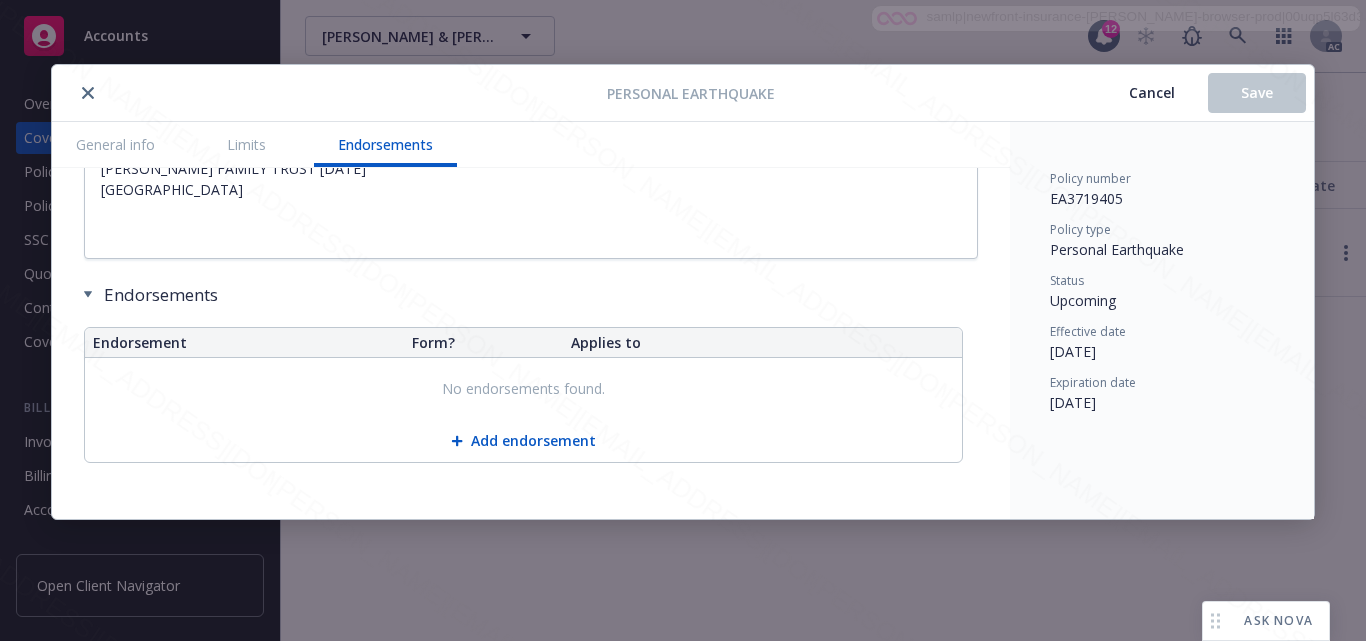 type on "x" 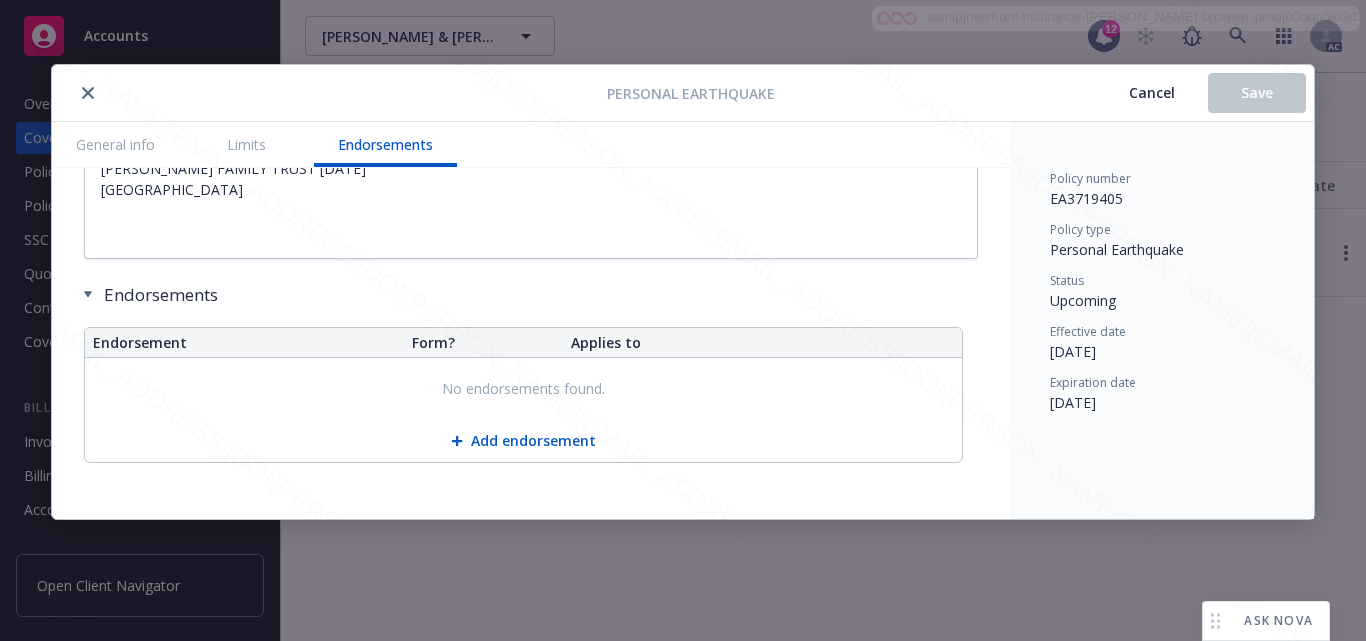 scroll, scrollTop: 1447, scrollLeft: 0, axis: vertical 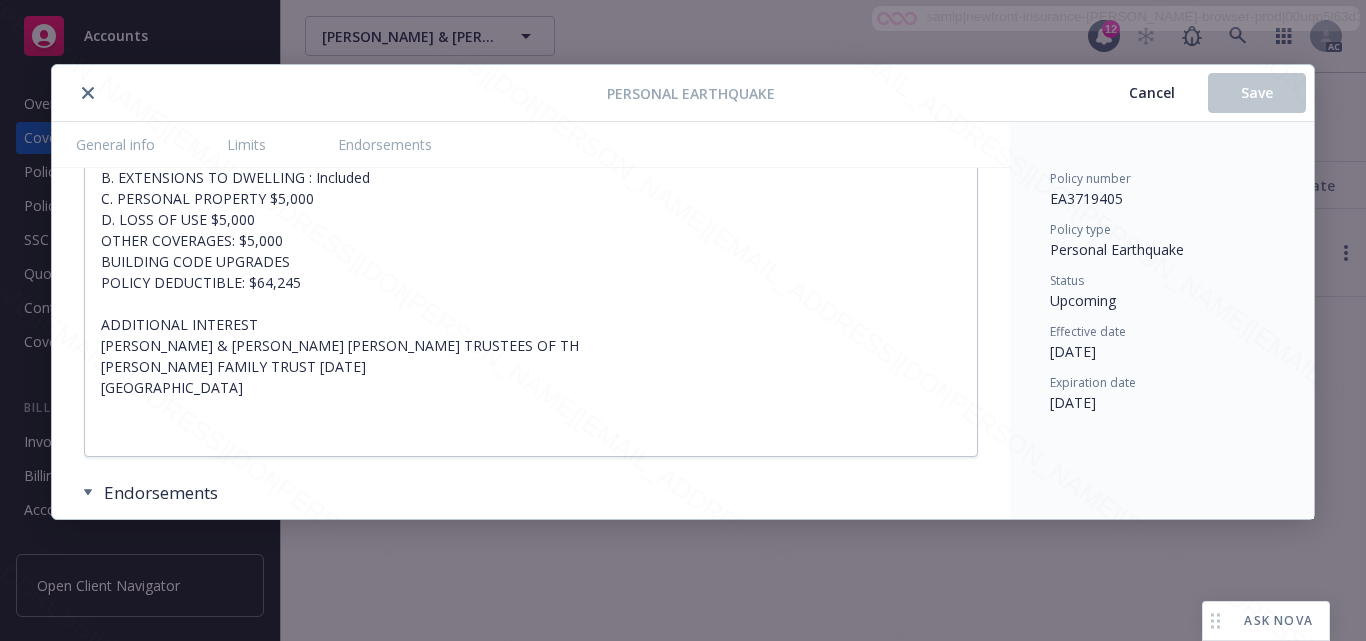 type 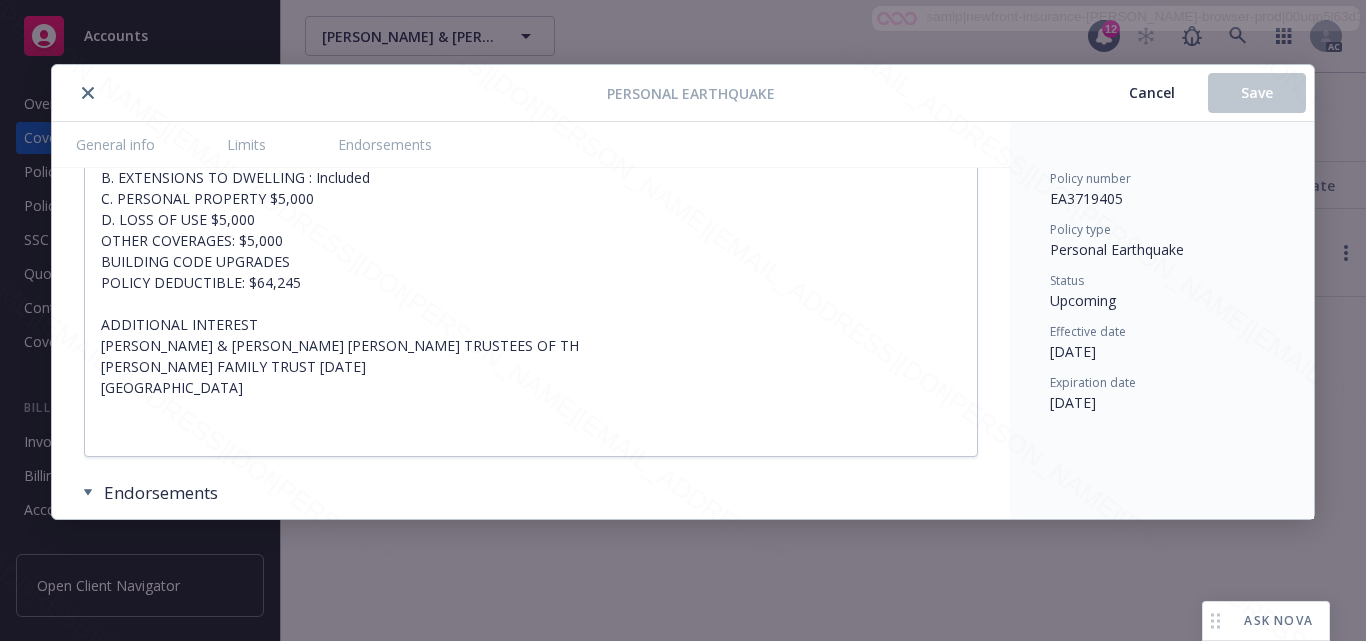 scroll, scrollTop: 1347, scrollLeft: 0, axis: vertical 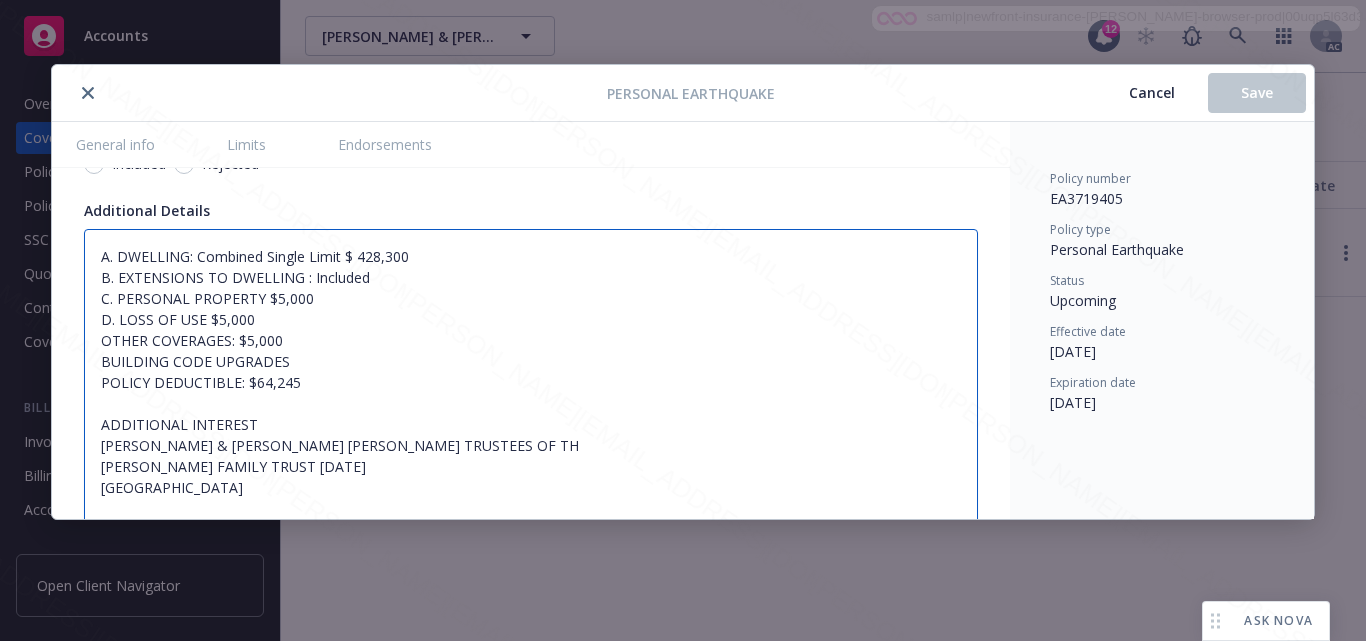 click on "A. DWELLING: Combined Single Limit $ 428,300
B. EXTENSIONS TO DWELLING : Included
C. PERSONAL PROPERTY $5,000
D. LOSS OF USE $5,000
OTHER COVERAGES: $5,000
BUILDING CODE UPGRADES
POLICY DEDUCTIBLE: $64,245
ADDITIONAL INTEREST
[PERSON_NAME] & [PERSON_NAME] [PERSON_NAME] TRUSTEES OF TH
[PERSON_NAME] FAMILY TRUST [DATE]
[GEOGRAPHIC_DATA]" at bounding box center (531, 393) 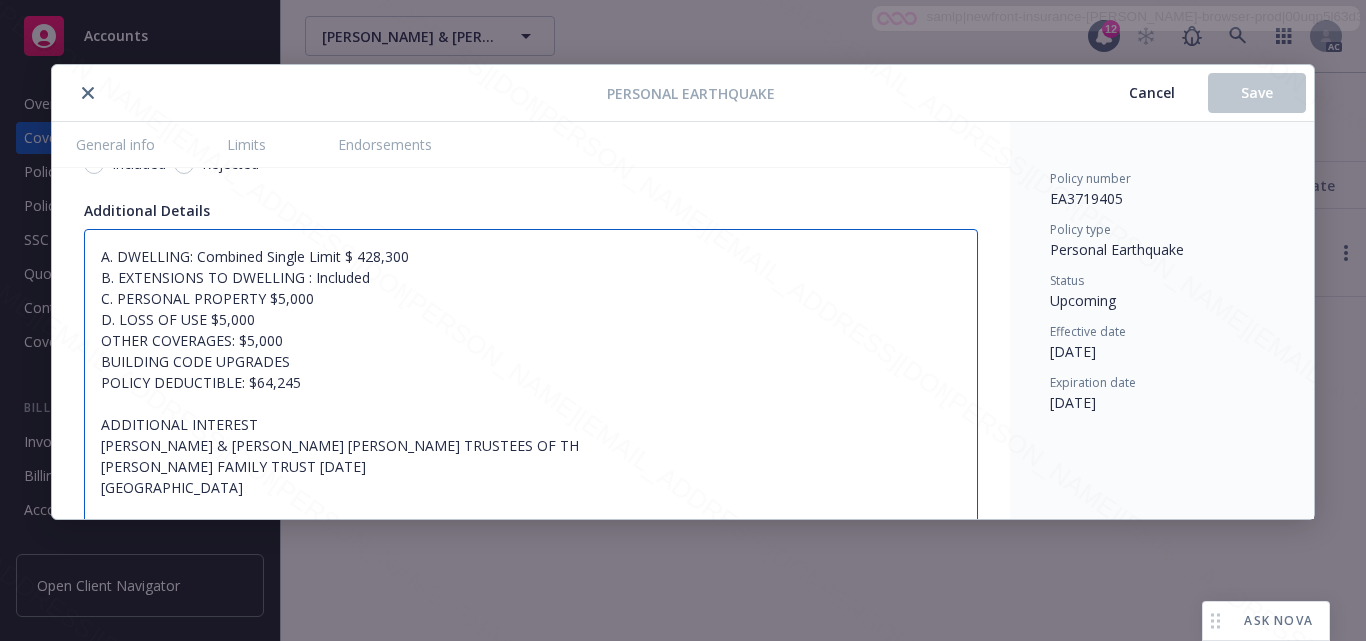 click on "A. DWELLING: Combined Single Limit $ 428,300
B. EXTENSIONS TO DWELLING : Included
C. PERSONAL PROPERTY $5,000
D. LOSS OF USE $5,000
OTHER COVERAGES: $5,000
BUILDING CODE UPGRADES
POLICY DEDUCTIBLE: $64,245
ADDITIONAL INTEREST
[PERSON_NAME] & [PERSON_NAME] [PERSON_NAME] TRUSTEES OF TH
[PERSON_NAME] FAMILY TRUST [DATE]
[GEOGRAPHIC_DATA]" at bounding box center [531, 393] 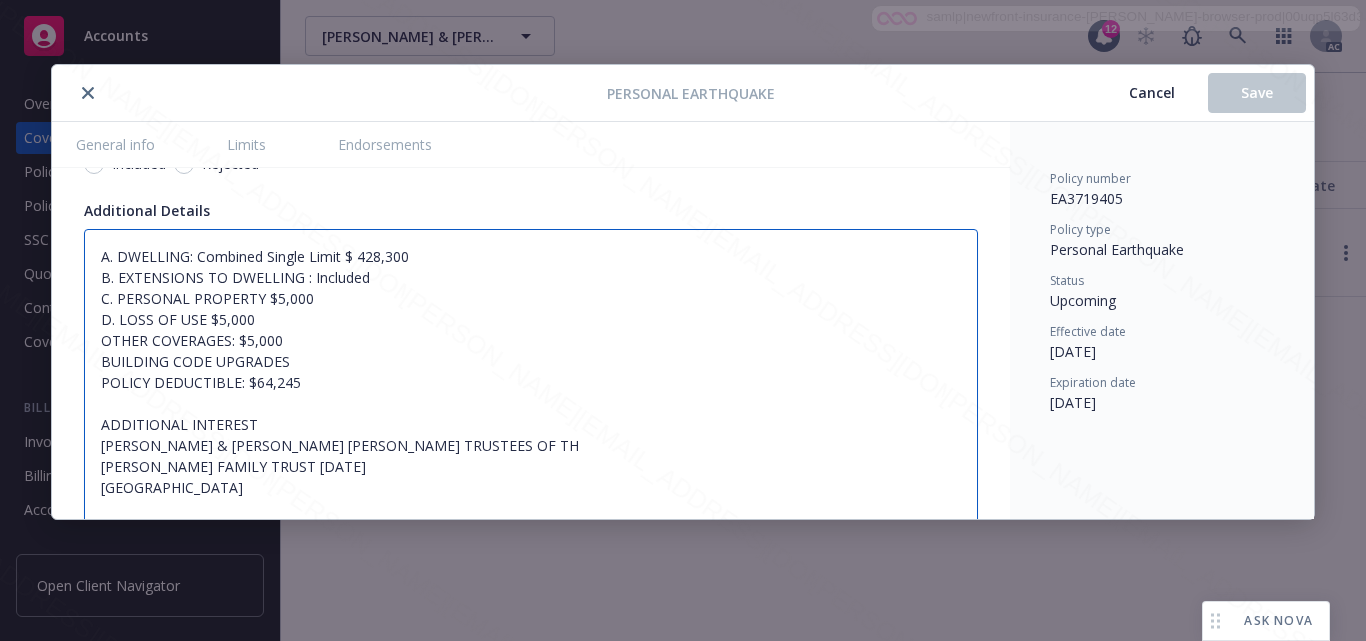 scroll, scrollTop: 1447, scrollLeft: 0, axis: vertical 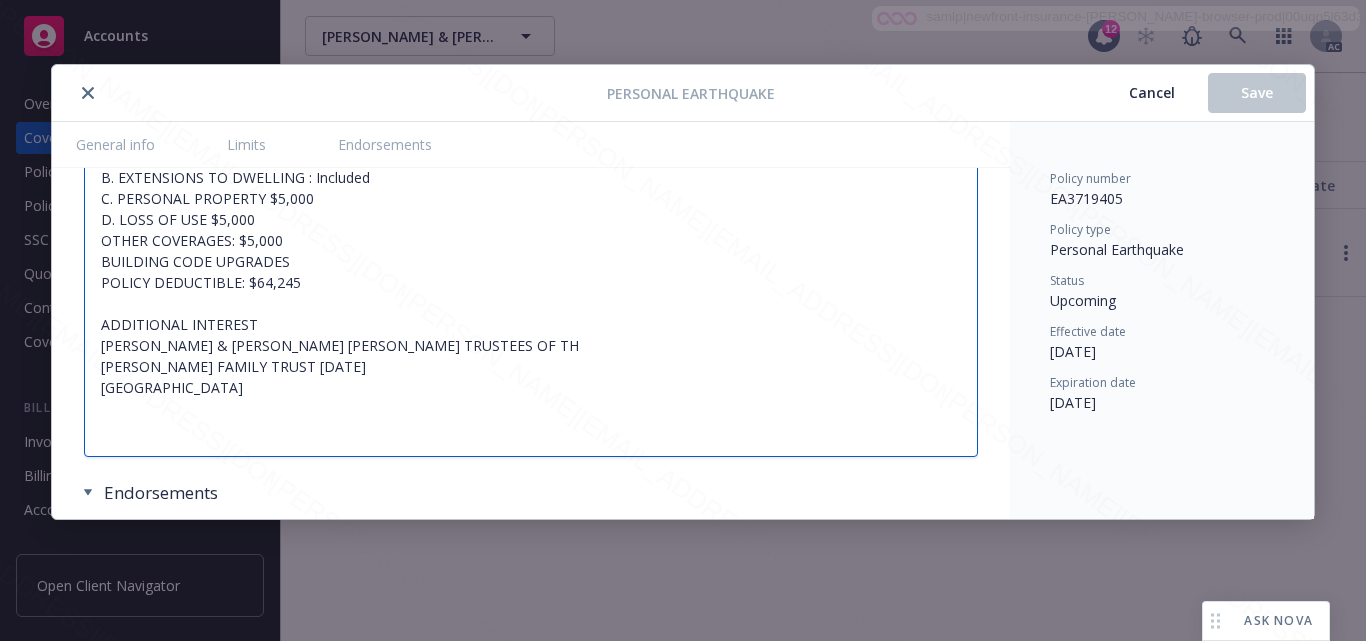 click on "A. DWELLING: Combined Single Limit $ 428,300
B. EXTENSIONS TO DWELLING : Included
C. PERSONAL PROPERTY $5,000
D. LOSS OF USE $5,000
OTHER COVERAGES: $5,000
BUILDING CODE UPGRADES
POLICY DEDUCTIBLE: $64,245
ADDITIONAL INTEREST
[PERSON_NAME] & [PERSON_NAME] [PERSON_NAME] TRUSTEES OF TH
[PERSON_NAME] FAMILY TRUST [DATE]
[GEOGRAPHIC_DATA]" at bounding box center (531, 293) 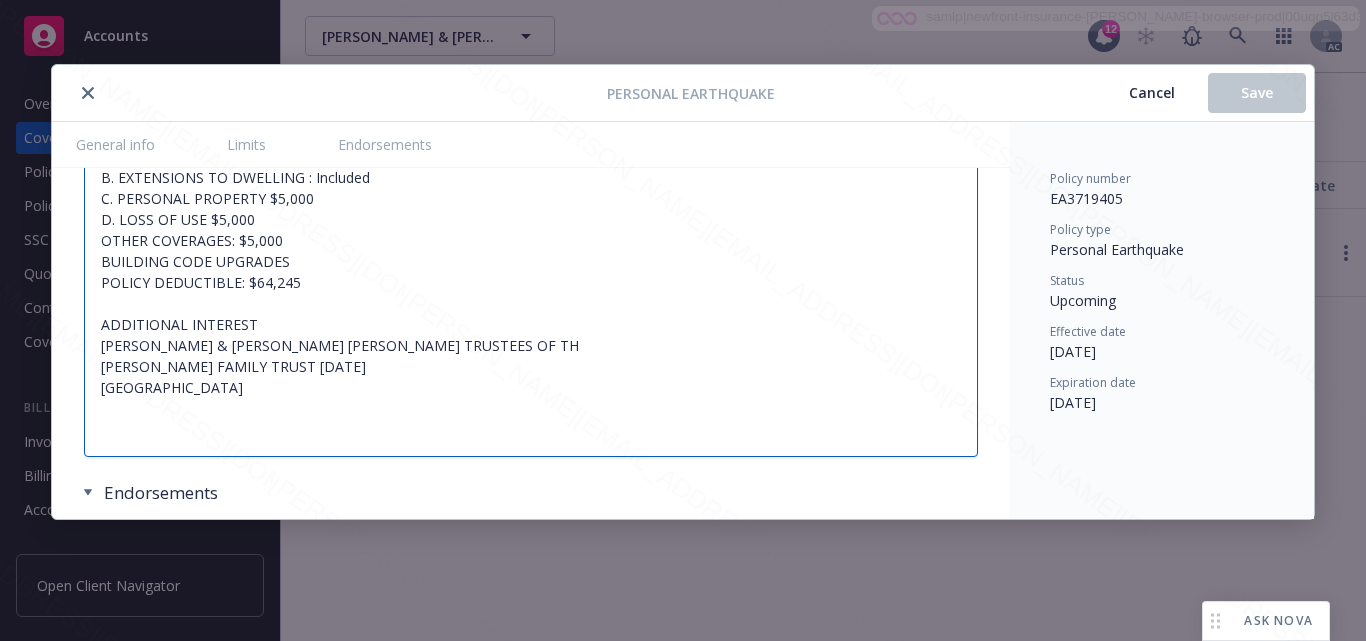 drag, startPoint x: 231, startPoint y: 266, endPoint x: 273, endPoint y: 269, distance: 42.107006 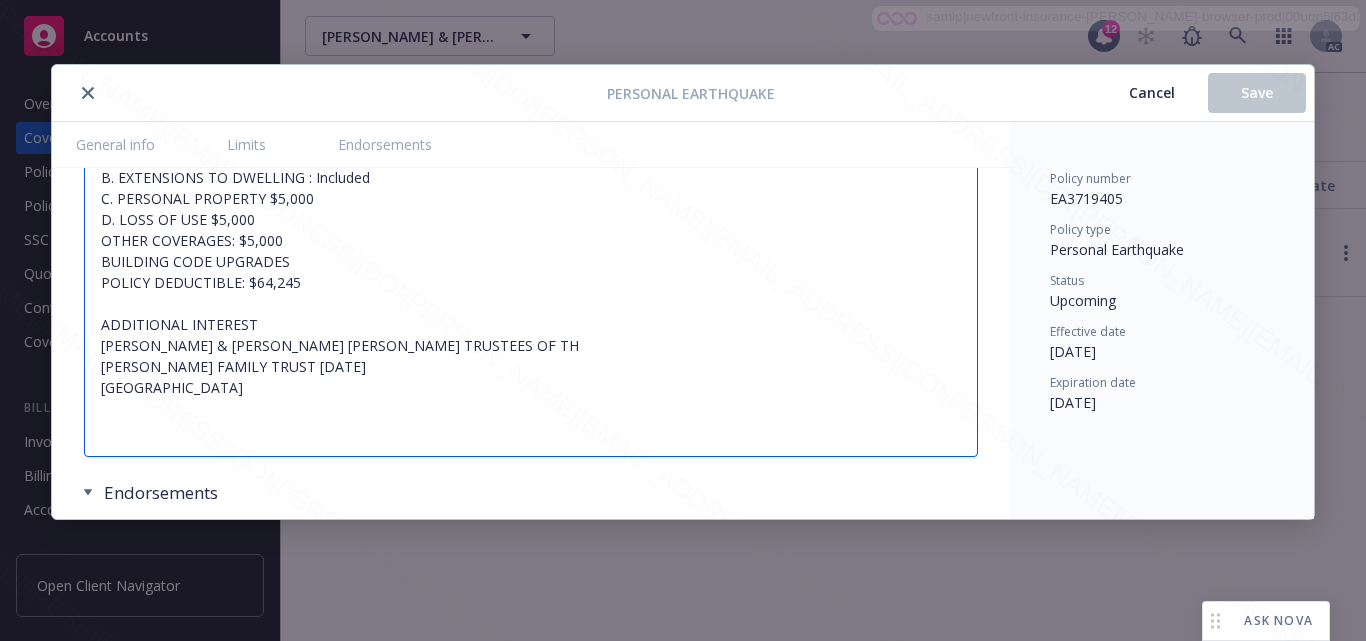 click on "A. DWELLING: Combined Single Limit $ 428,300
B. EXTENSIONS TO DWELLING : Included
C. PERSONAL PROPERTY $5,000
D. LOSS OF USE $5,000
OTHER COVERAGES: $5,000
BUILDING CODE UPGRADES
POLICY DEDUCTIBLE: $64,245
ADDITIONAL INTEREST
[PERSON_NAME] & [PERSON_NAME] [PERSON_NAME] TRUSTEES OF TH
[PERSON_NAME] FAMILY TRUST [DATE]
[GEOGRAPHIC_DATA]" at bounding box center [531, 293] 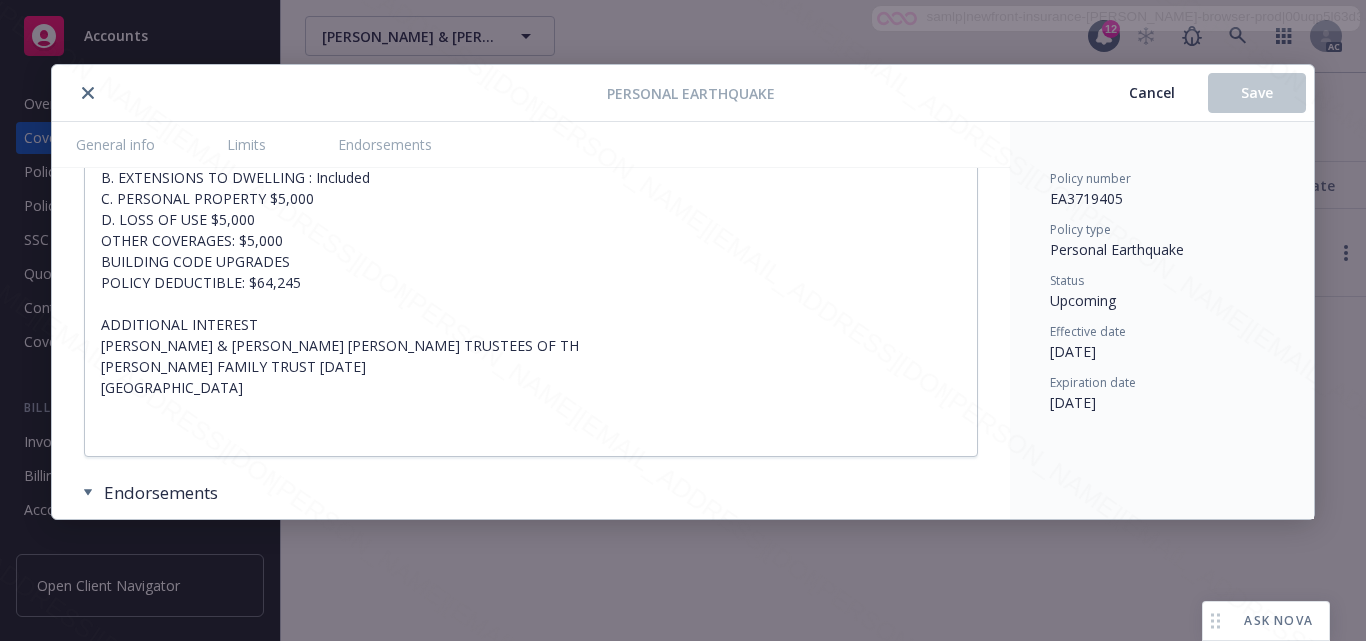 click on "Cancel" at bounding box center [1152, 92] 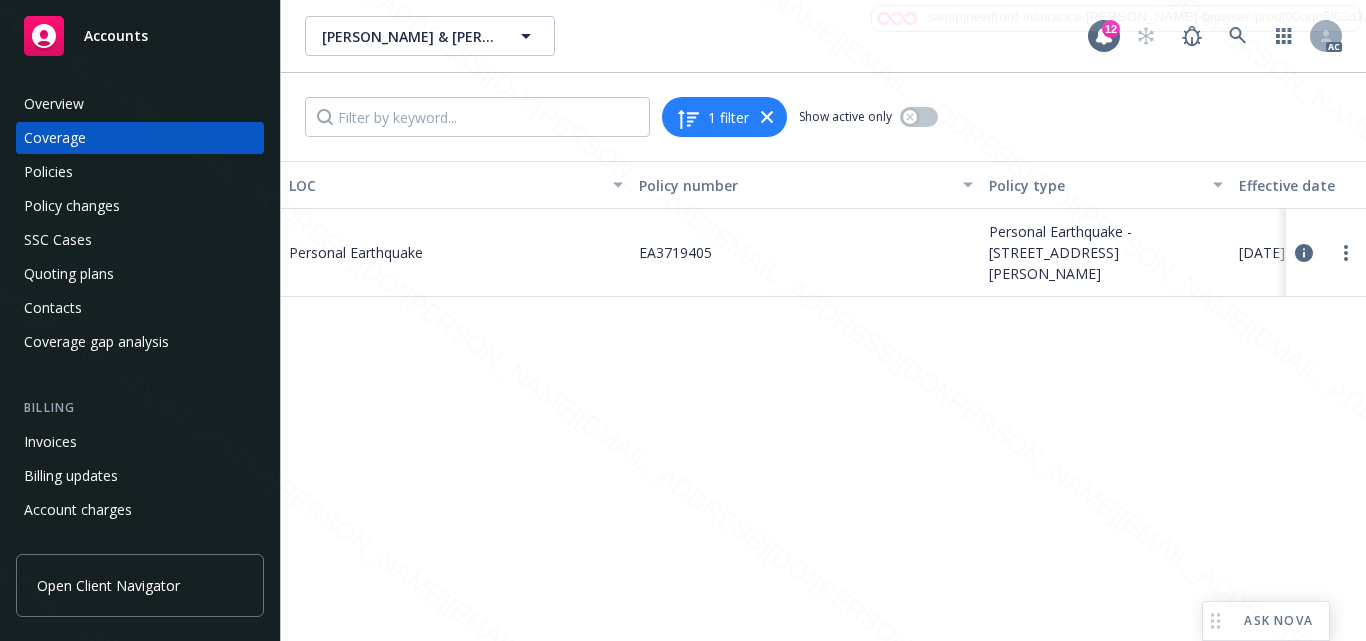 click 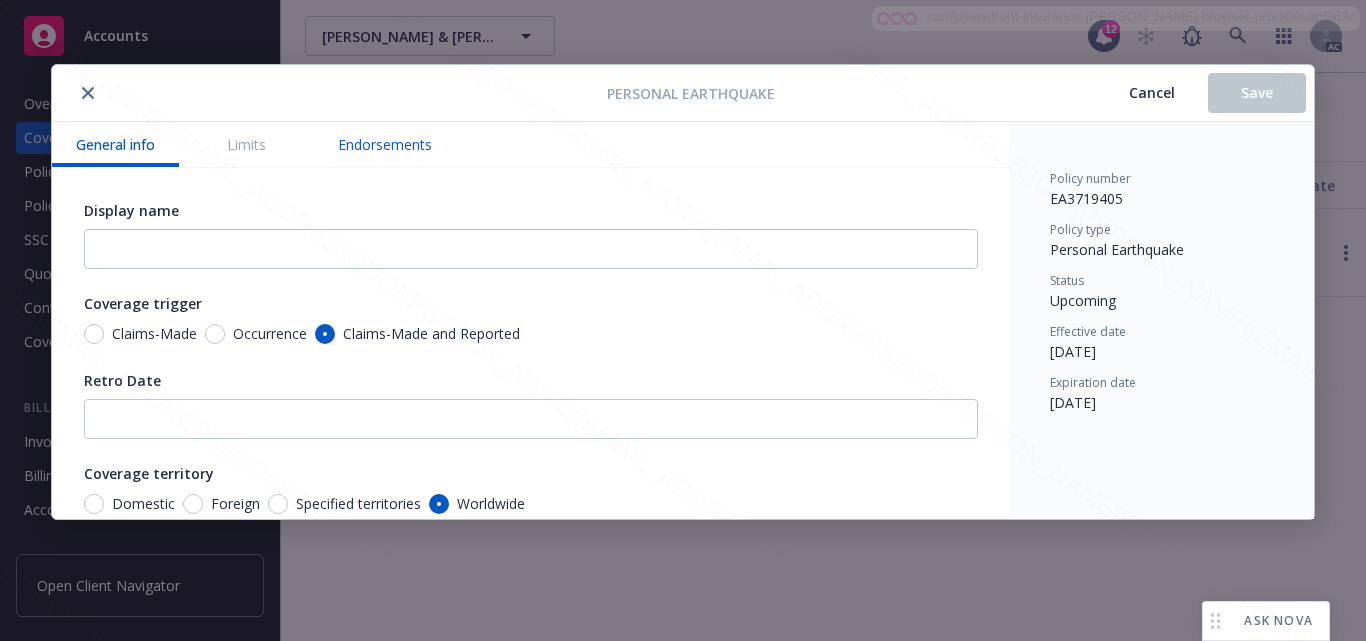 click on "Endorsements" at bounding box center (385, 144) 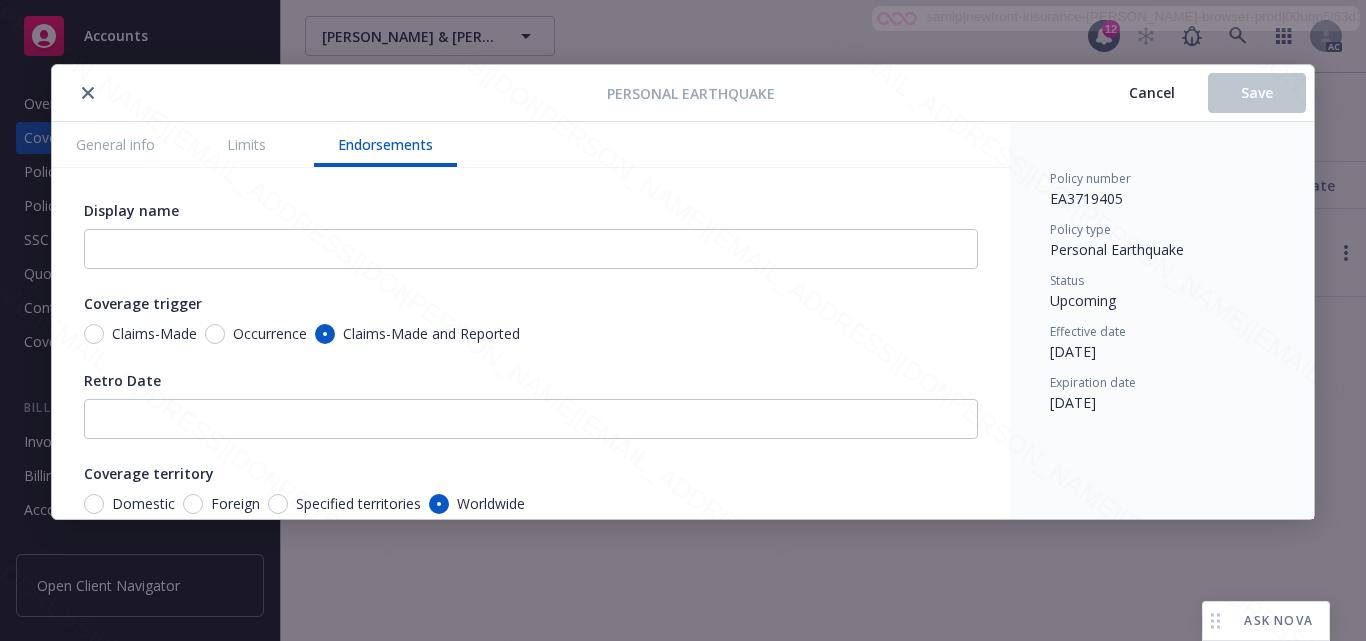 scroll, scrollTop: 1647, scrollLeft: 0, axis: vertical 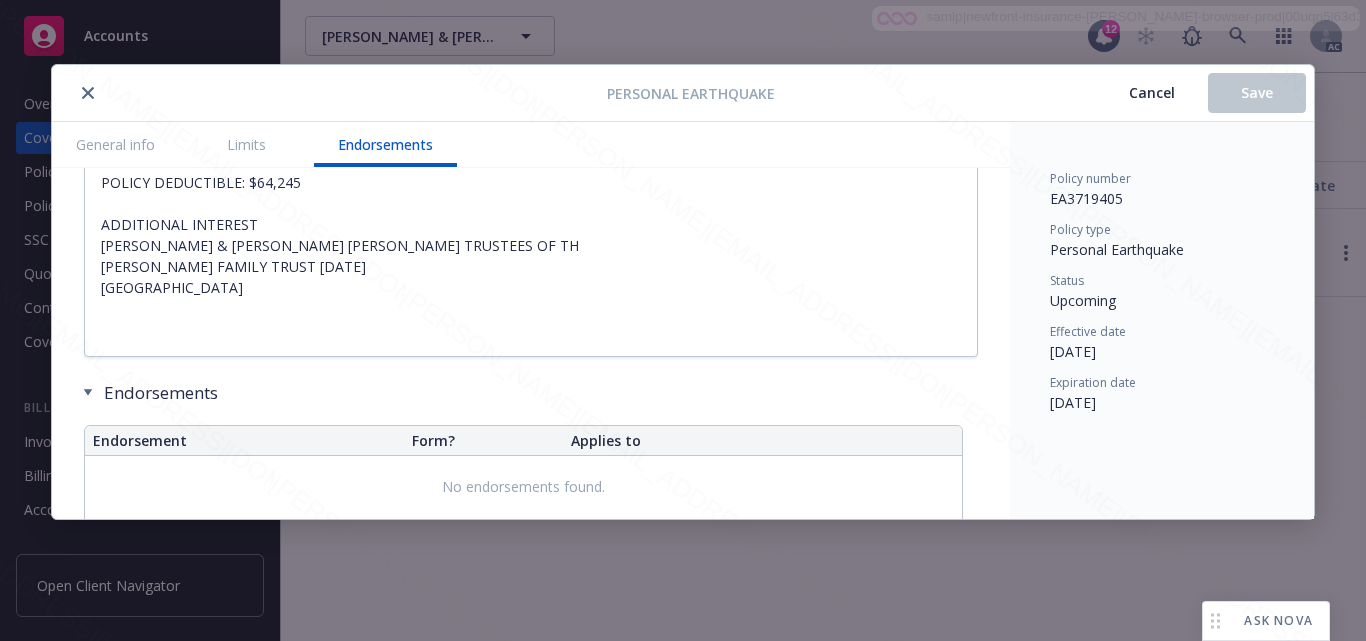 type on "x" 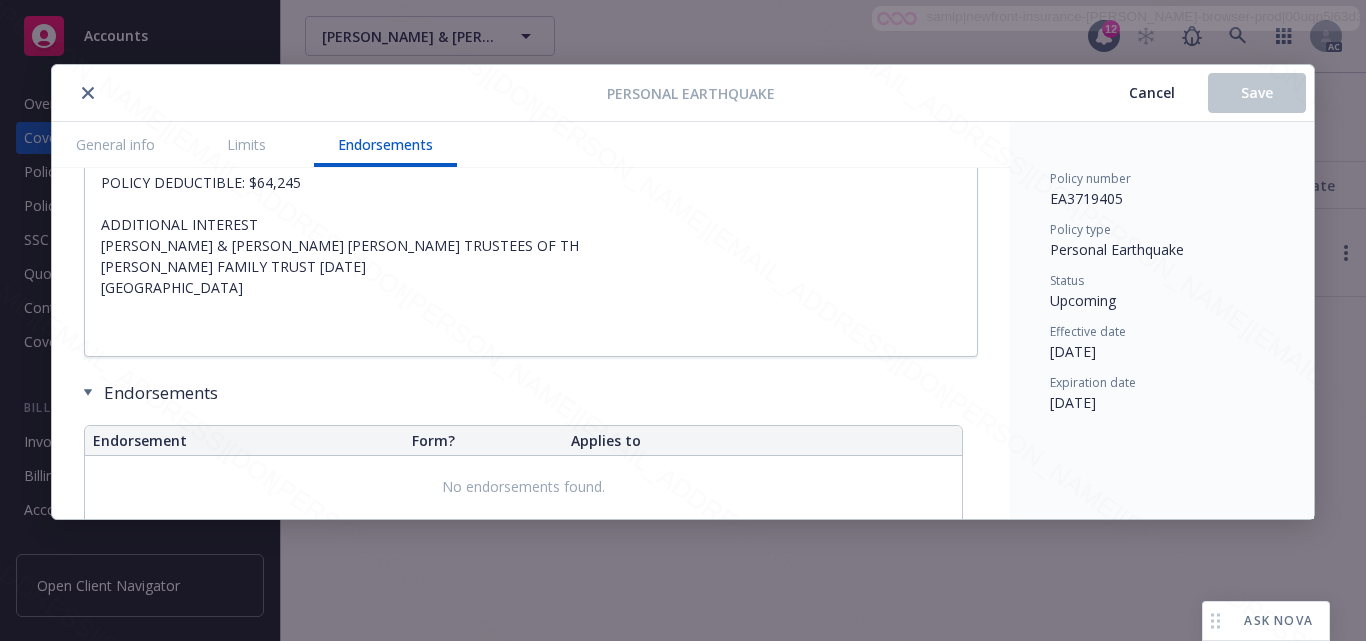 scroll, scrollTop: 1447, scrollLeft: 0, axis: vertical 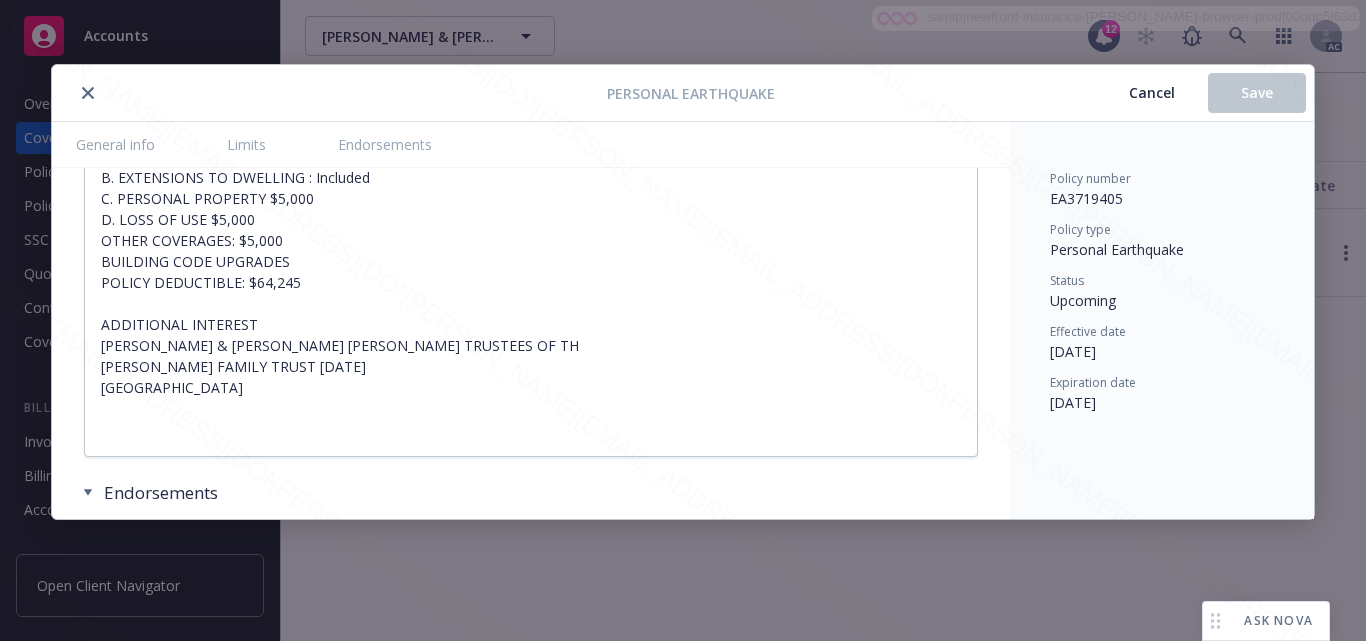 click on "Cancel" at bounding box center (1152, 92) 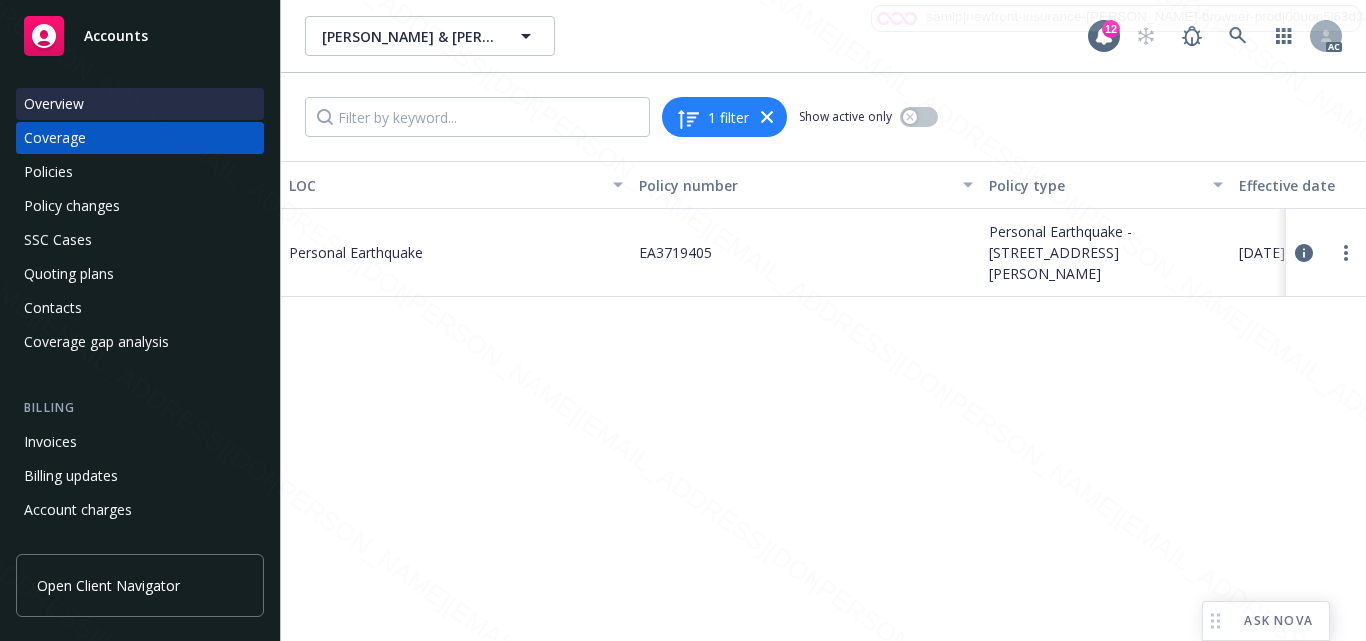 click on "Overview" at bounding box center [54, 104] 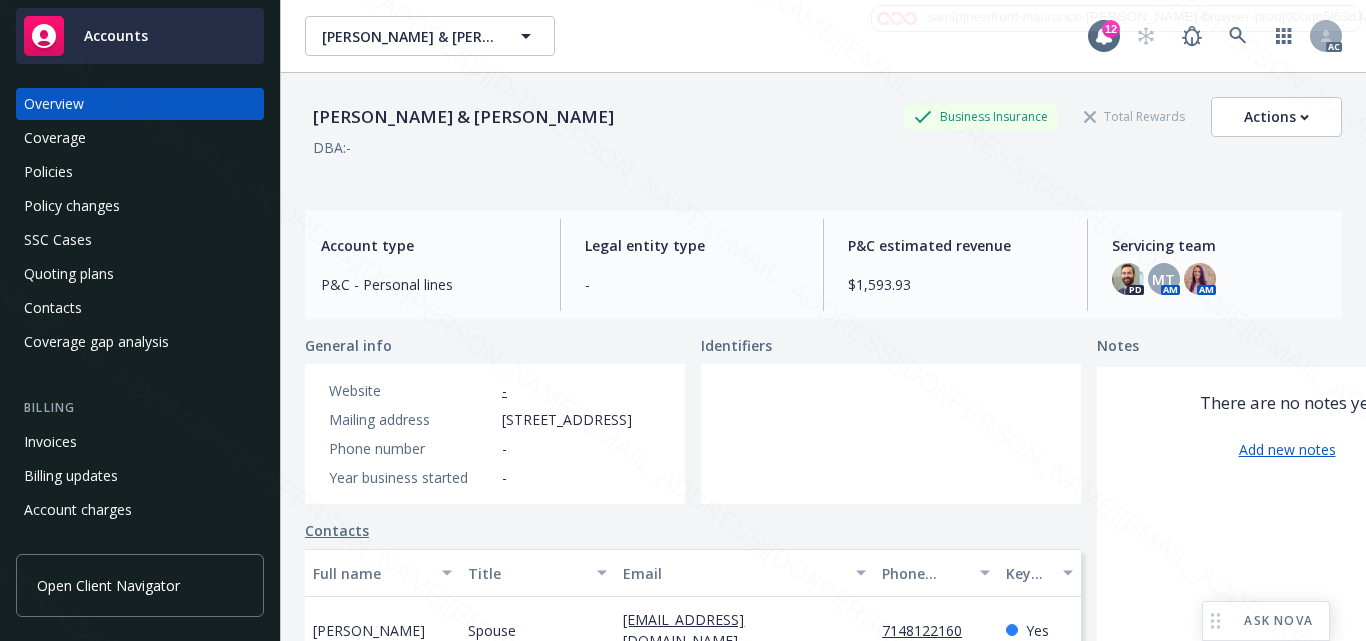 click on "Accounts" at bounding box center (140, 36) 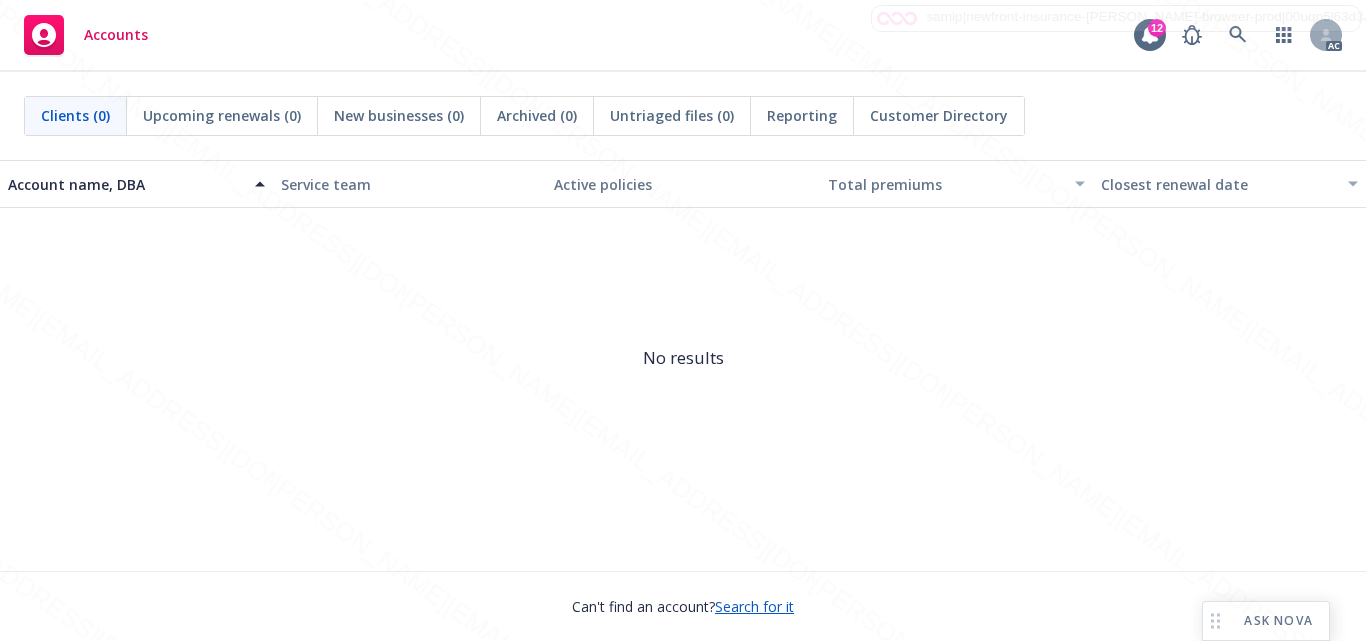 click on "No results" at bounding box center (683, 358) 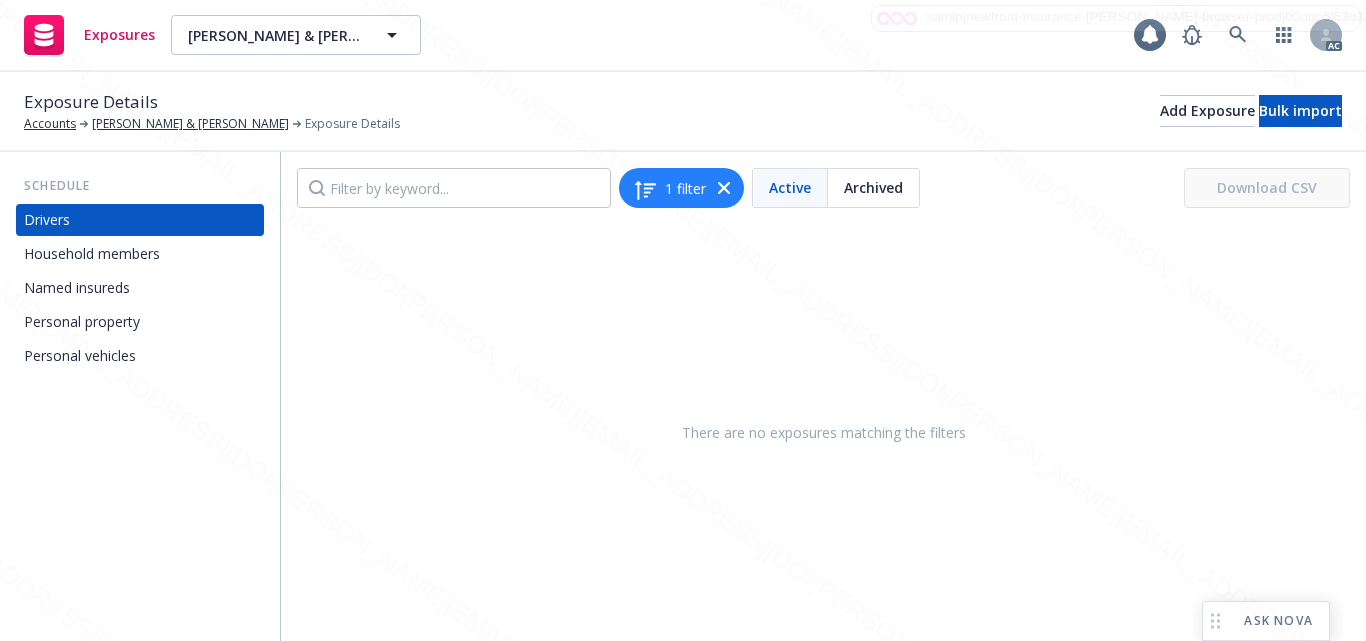 scroll, scrollTop: 0, scrollLeft: 0, axis: both 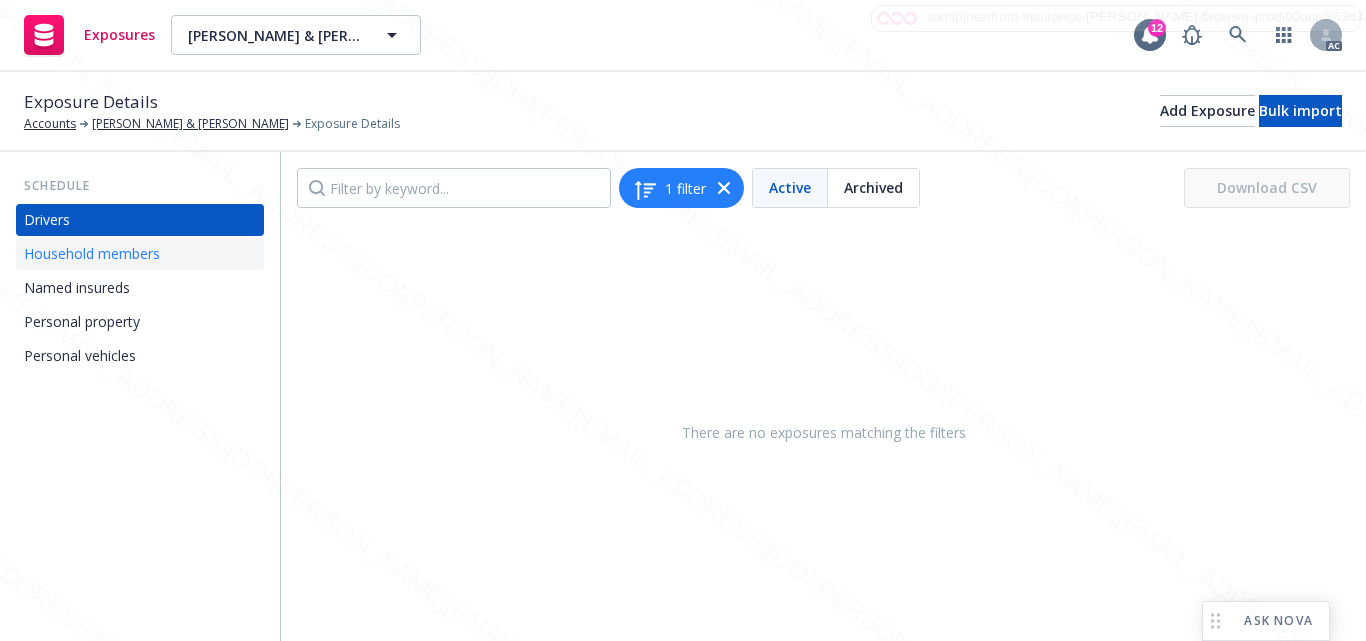 click on "Household members" at bounding box center (140, 254) 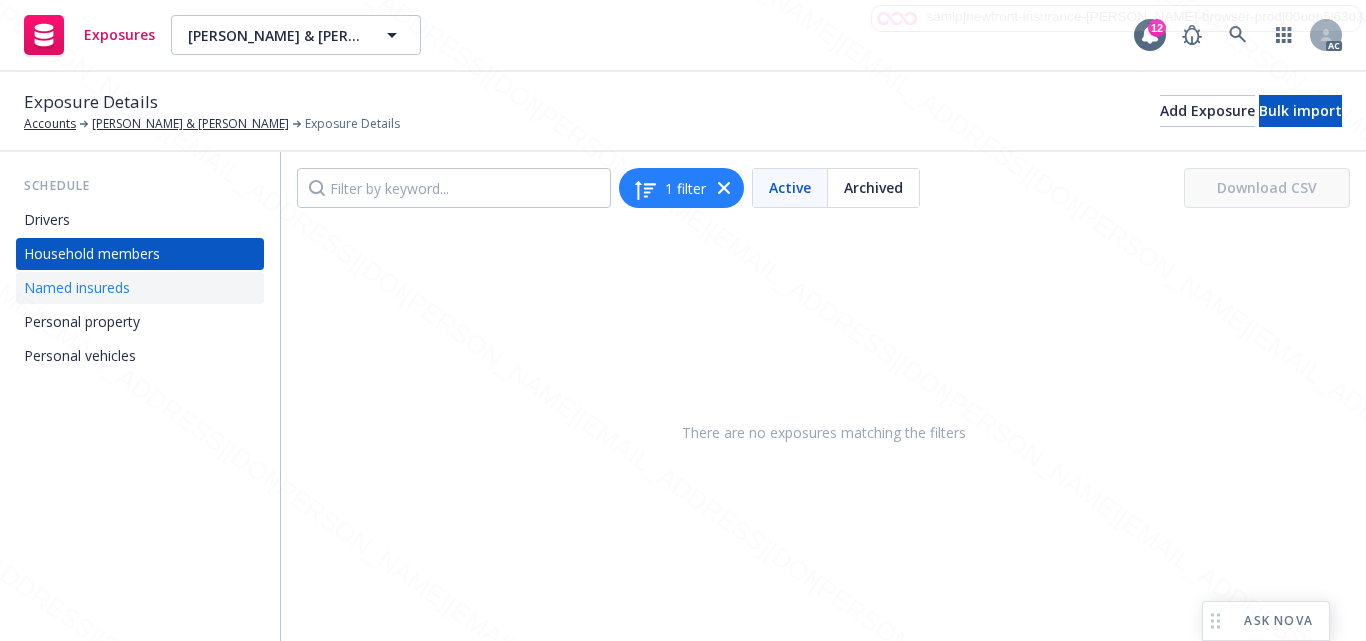 click on "Named insureds" at bounding box center [77, 288] 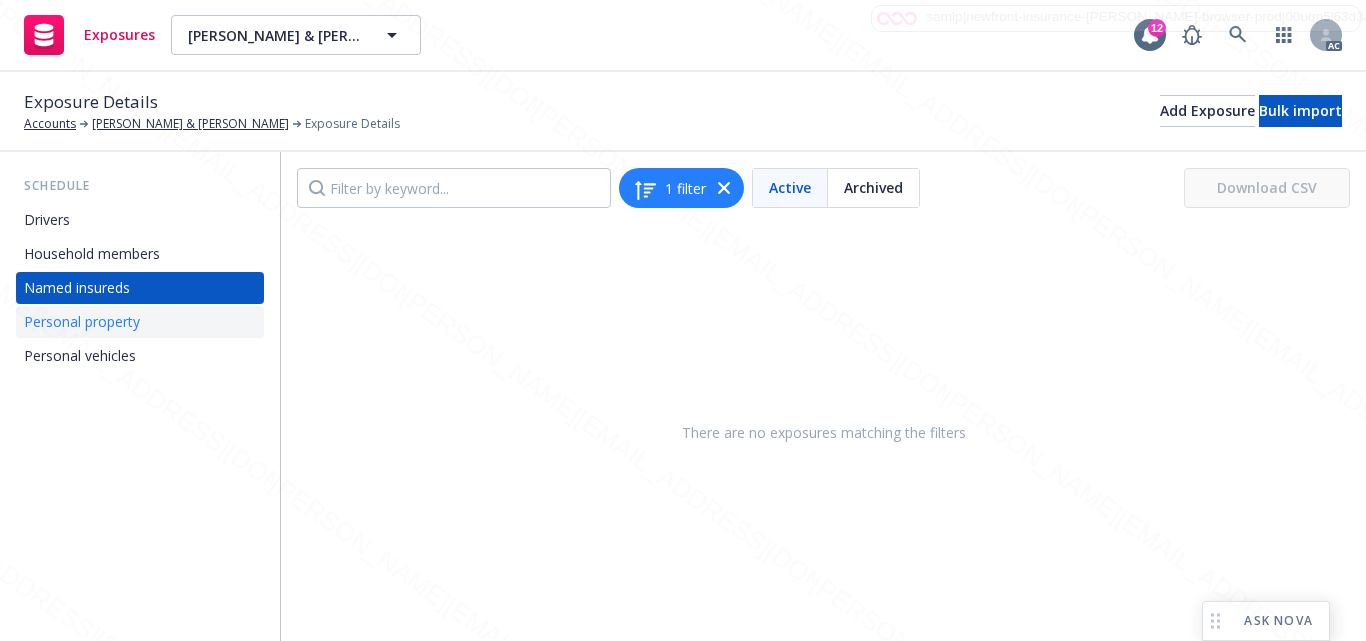 click on "Personal property" at bounding box center (82, 322) 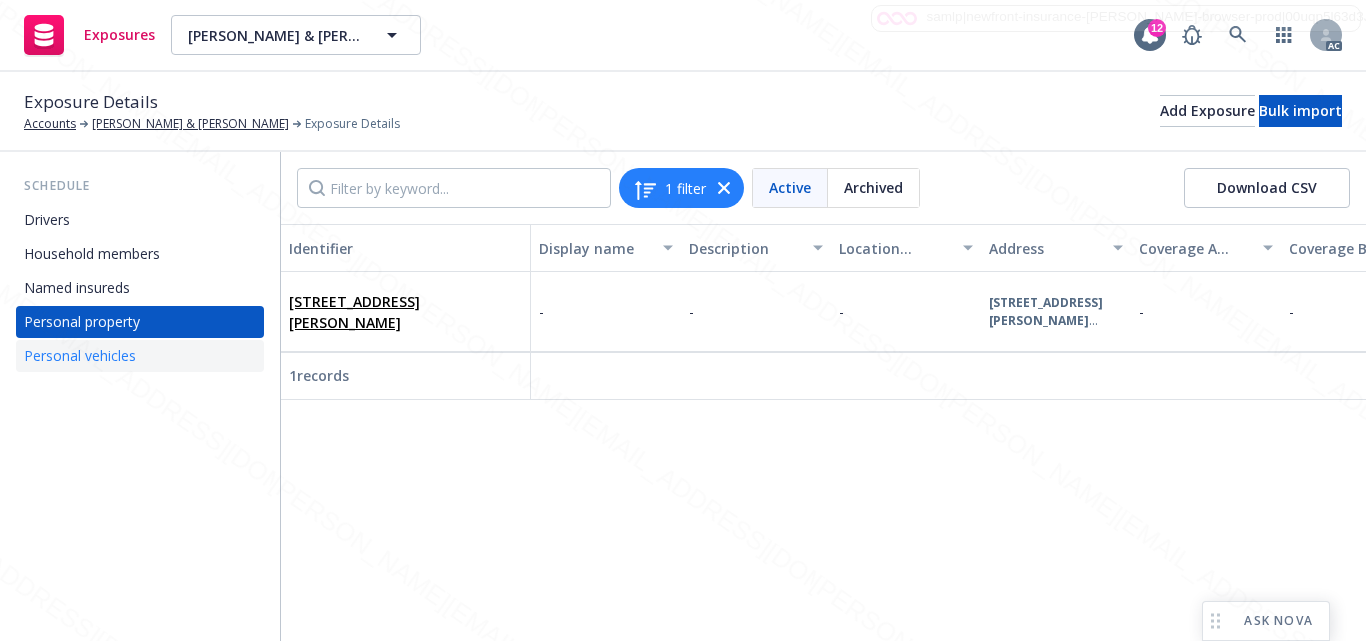 click on "Personal vehicles" at bounding box center (140, 356) 